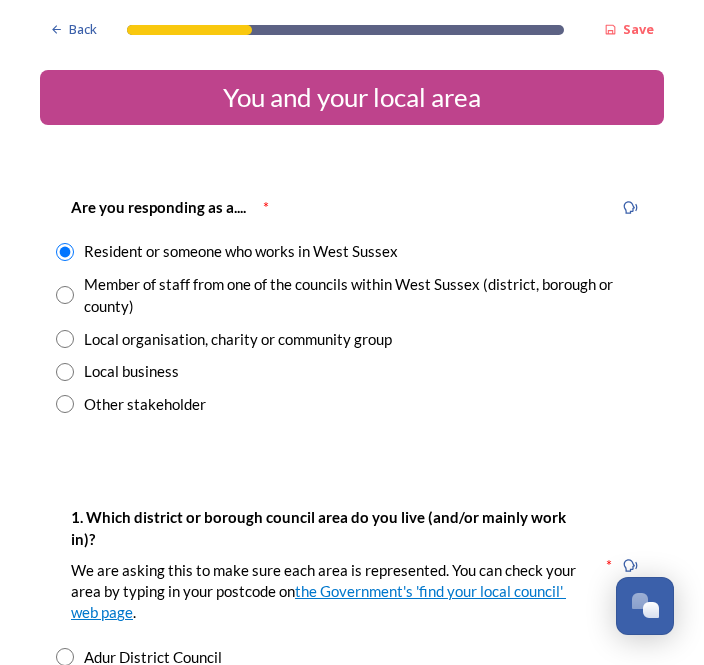 scroll, scrollTop: 64, scrollLeft: 0, axis: vertical 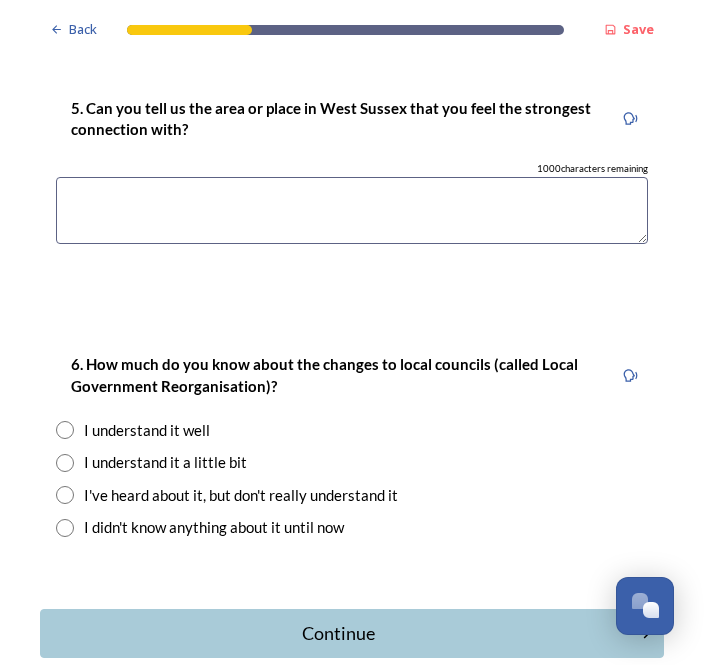 click at bounding box center [65, 463] 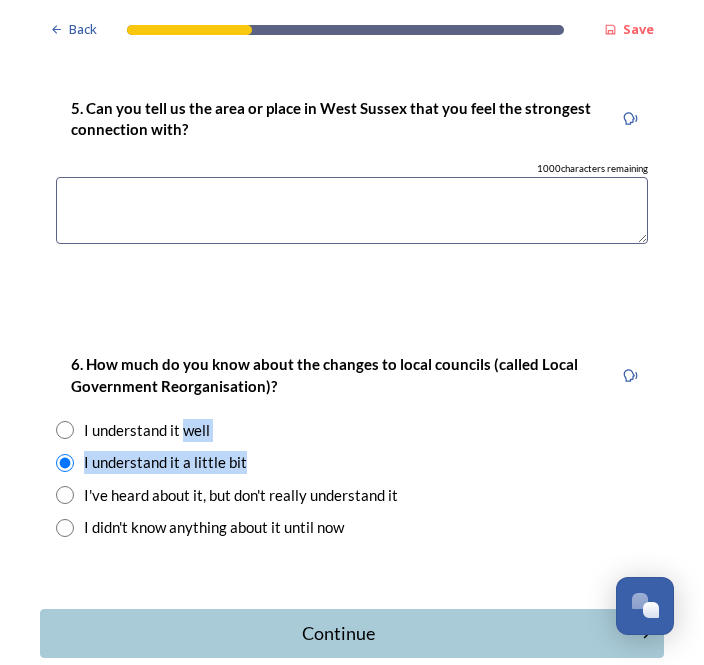 click on "6. How much do you know about the changes to local councils (called Local Government Reorganisation)?   I understand it well I understand it a little bit I've heard about it, but don't really understand it I didn't know anything about it until now" at bounding box center [352, 445] 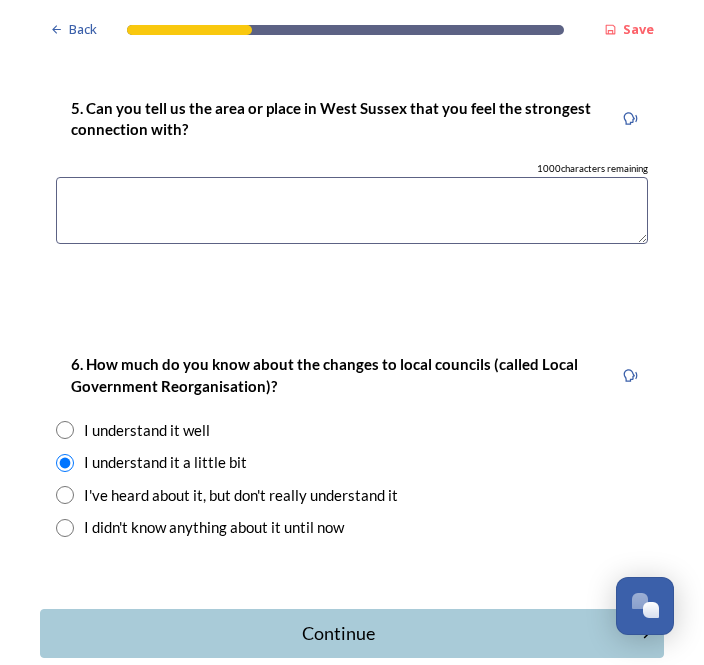 click on "Continue" at bounding box center (338, 633) 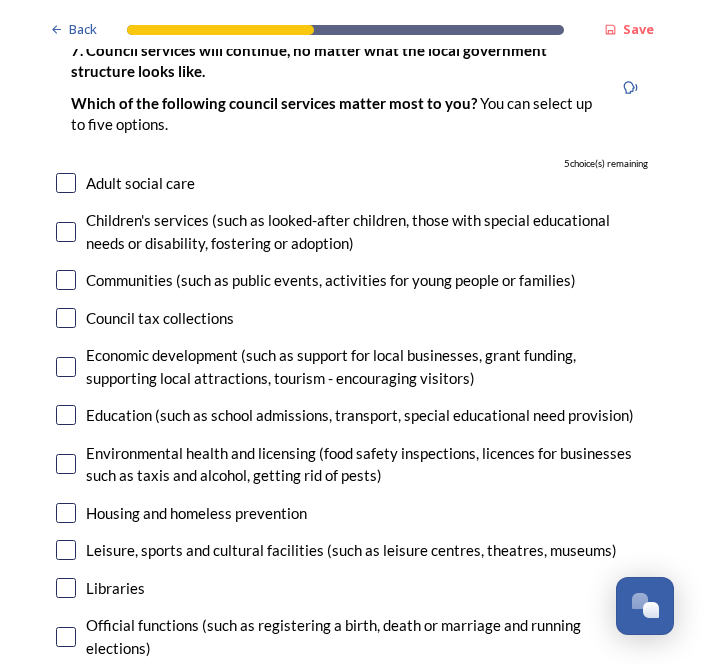scroll, scrollTop: 158, scrollLeft: 0, axis: vertical 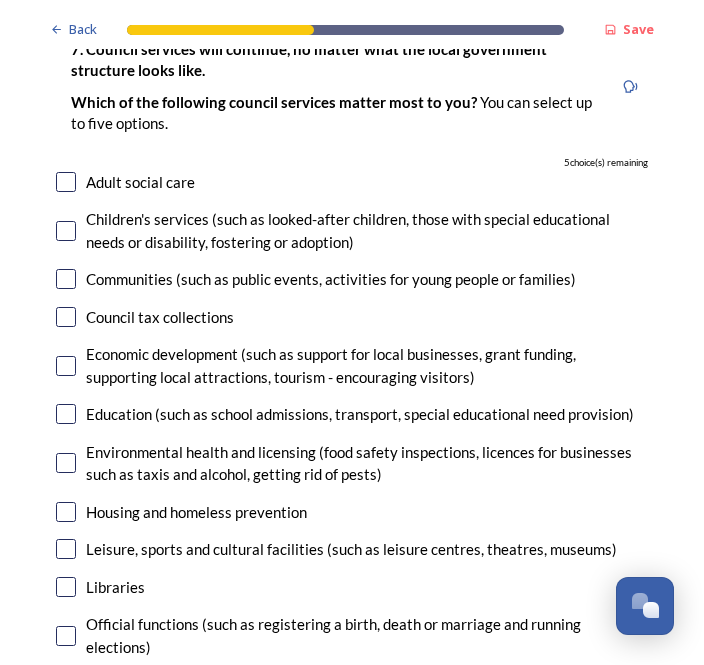 click at bounding box center (66, 414) 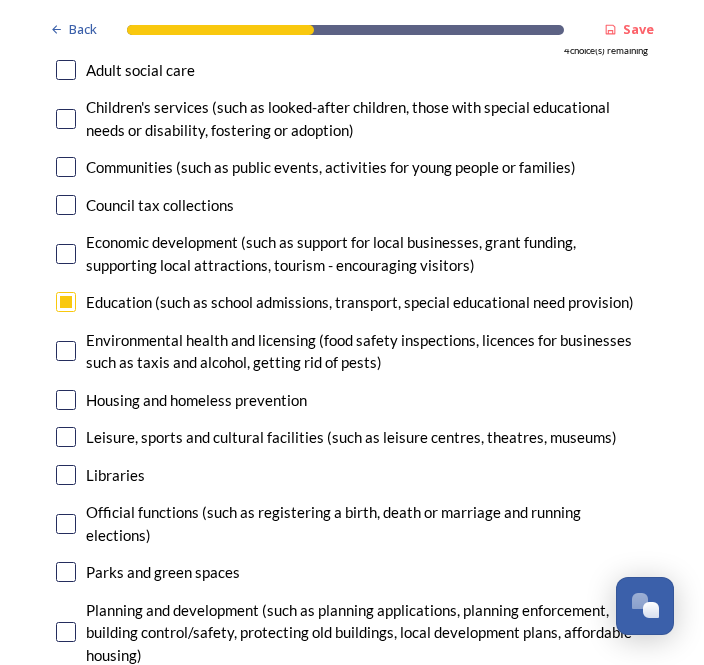 scroll, scrollTop: 272, scrollLeft: 0, axis: vertical 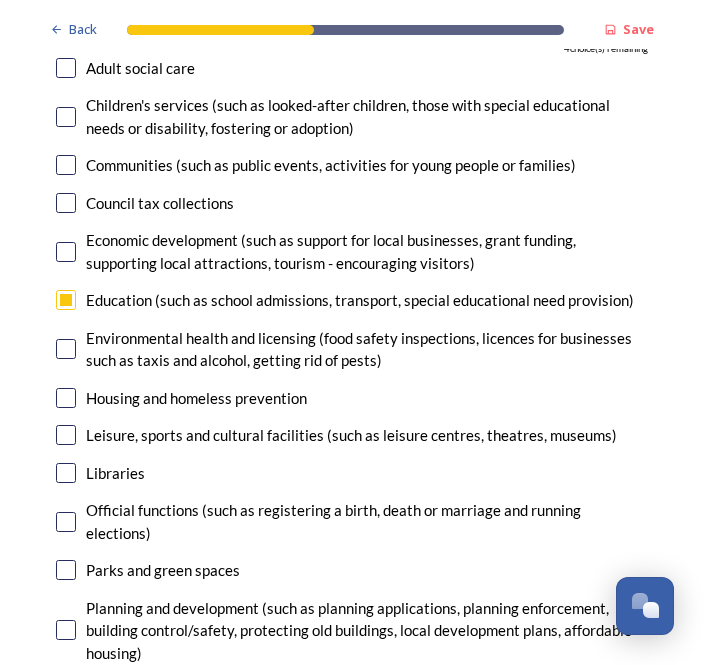 click at bounding box center [66, 349] 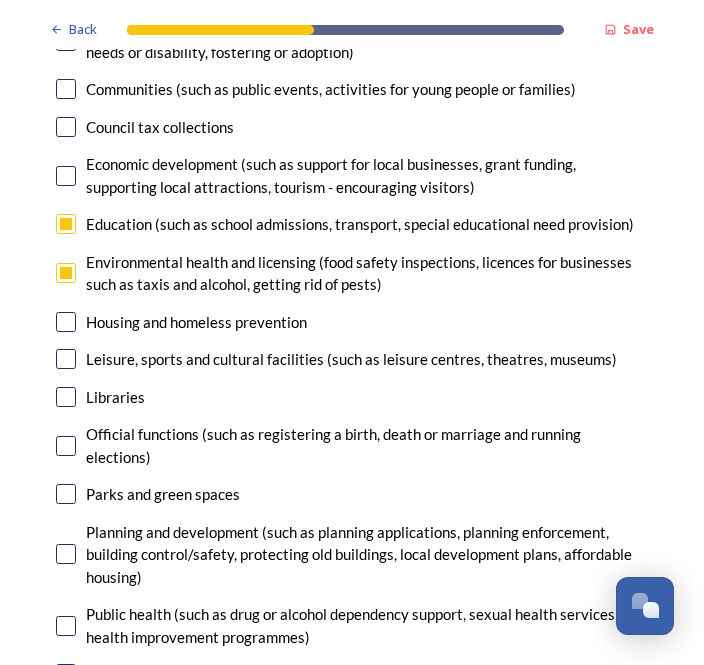 scroll, scrollTop: 353, scrollLeft: 0, axis: vertical 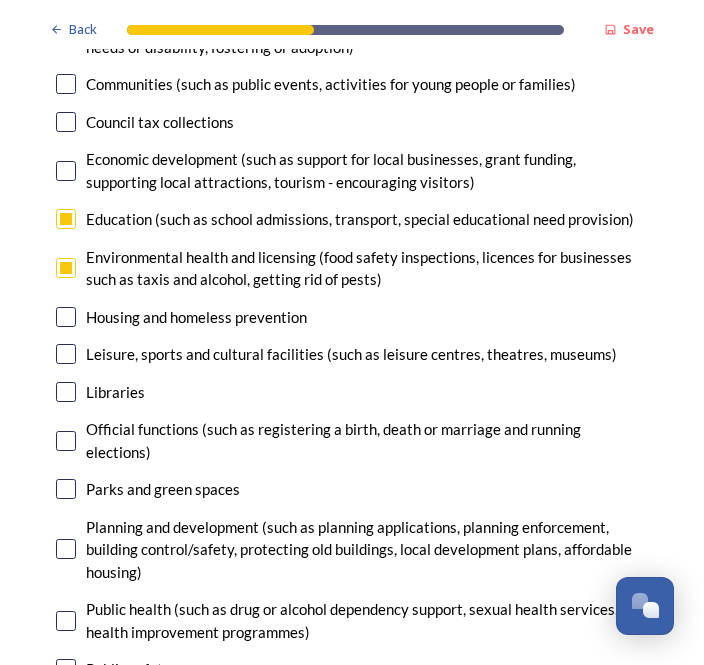 click at bounding box center [66, 354] 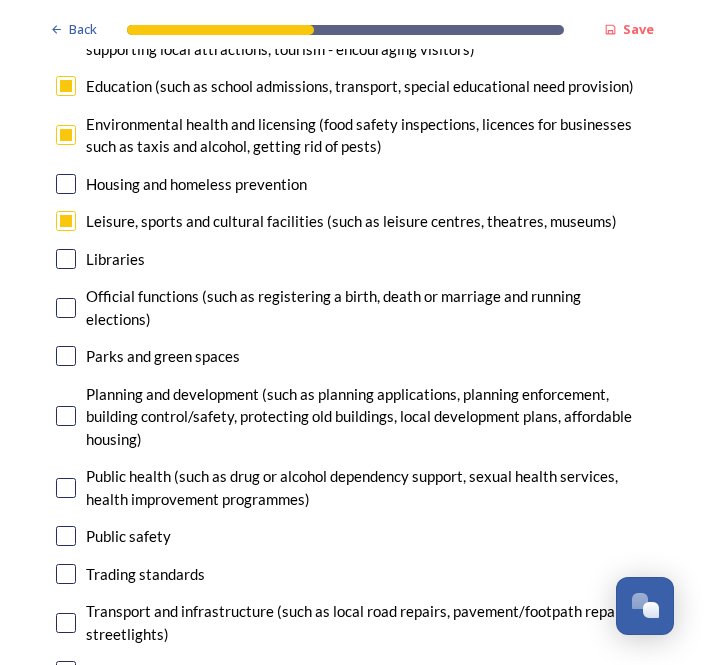 scroll, scrollTop: 495, scrollLeft: 0, axis: vertical 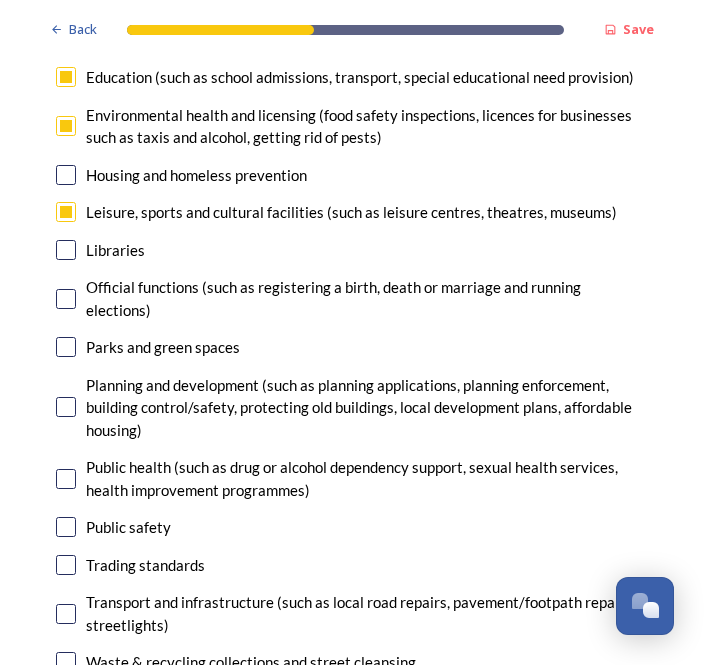 click at bounding box center [66, 347] 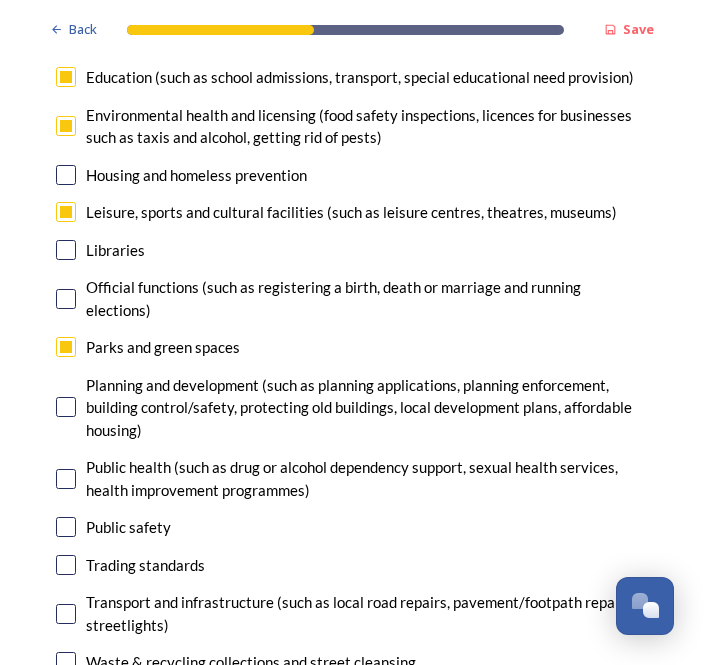 click at bounding box center (66, 299) 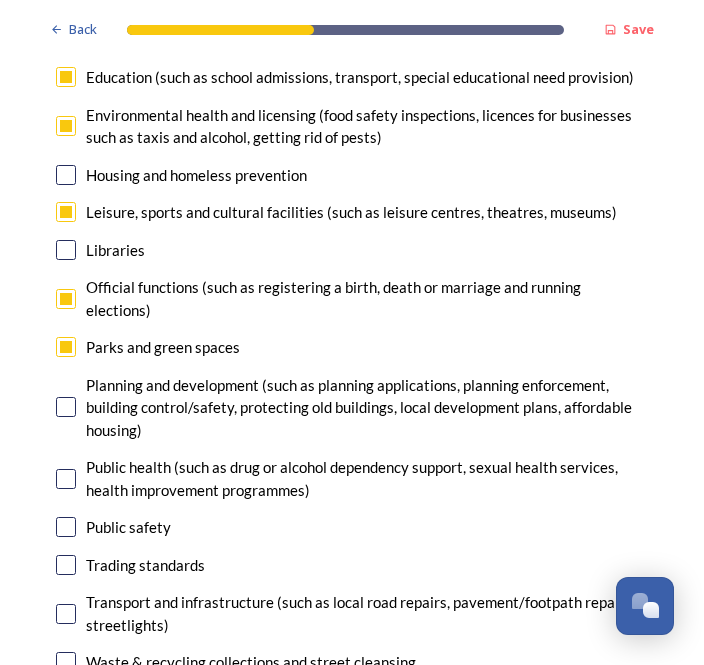 click at bounding box center (66, 407) 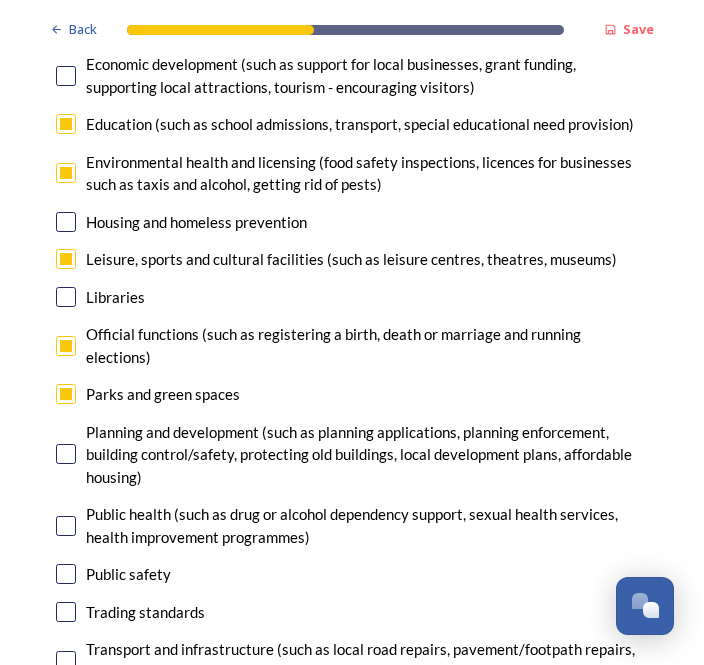 scroll, scrollTop: 458, scrollLeft: 0, axis: vertical 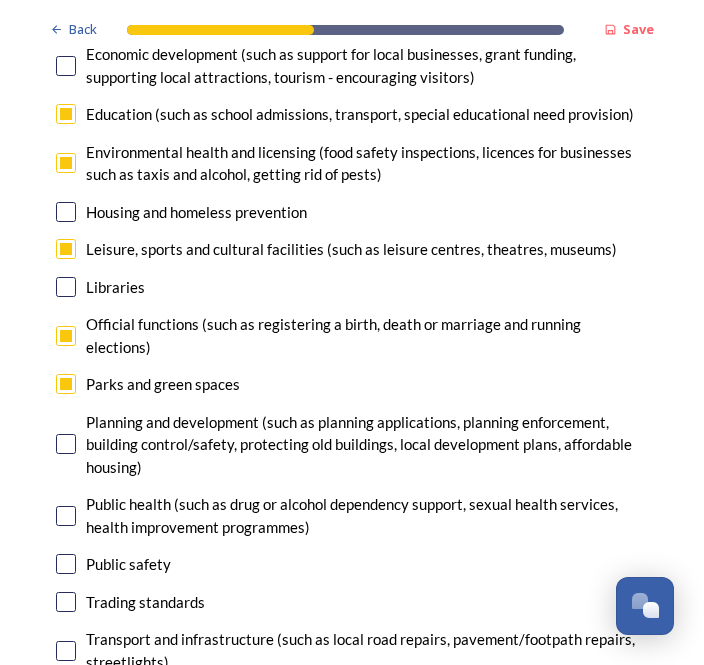 click at bounding box center (66, 444) 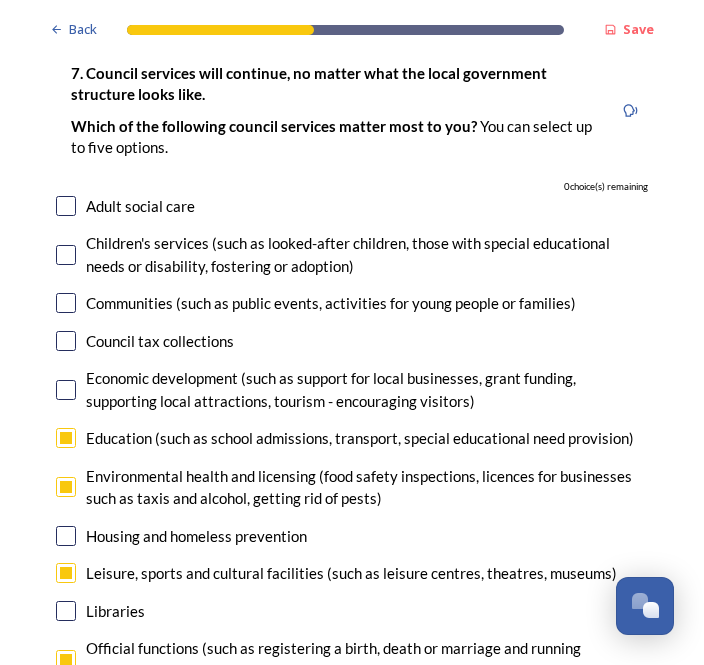 scroll, scrollTop: 134, scrollLeft: 0, axis: vertical 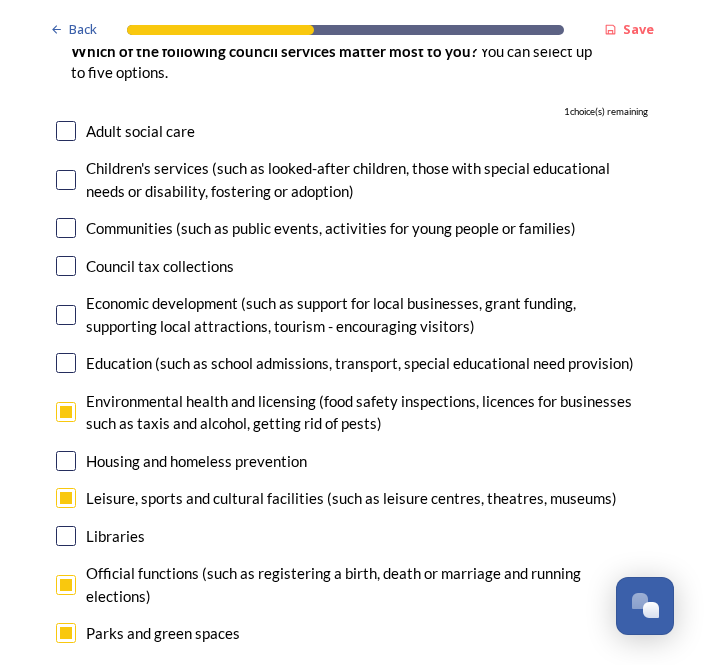click at bounding box center [66, 363] 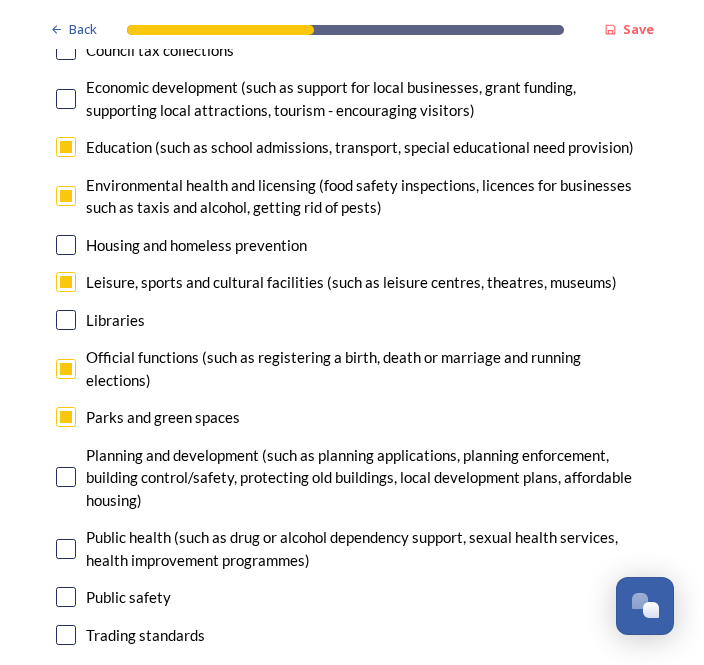 scroll, scrollTop: 425, scrollLeft: 0, axis: vertical 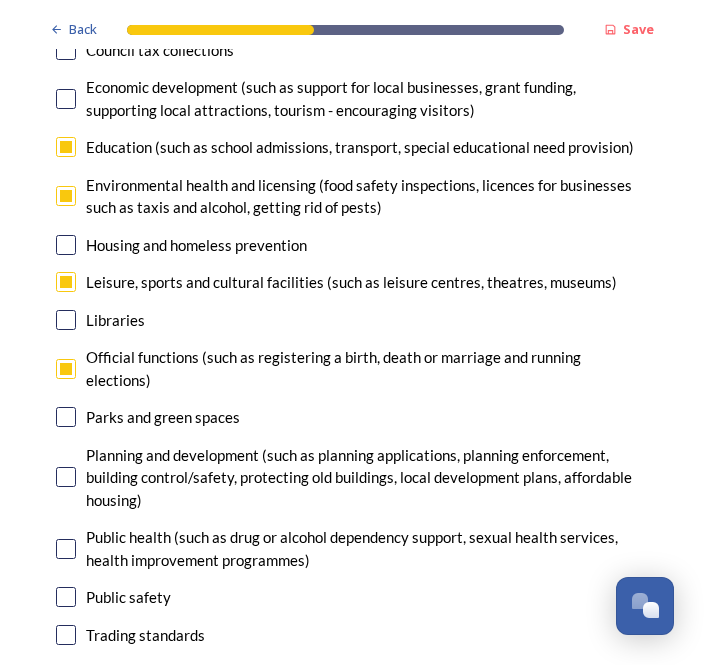 checkbox on "false" 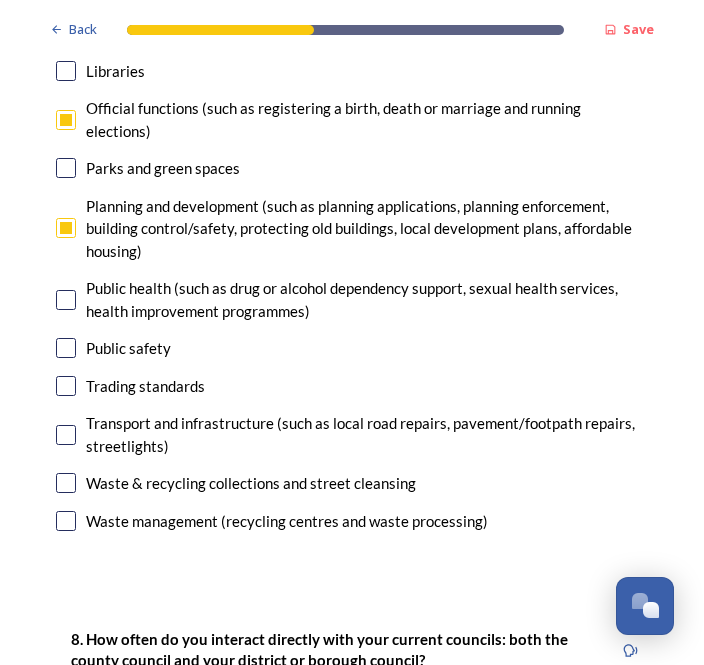 scroll, scrollTop: 673, scrollLeft: 0, axis: vertical 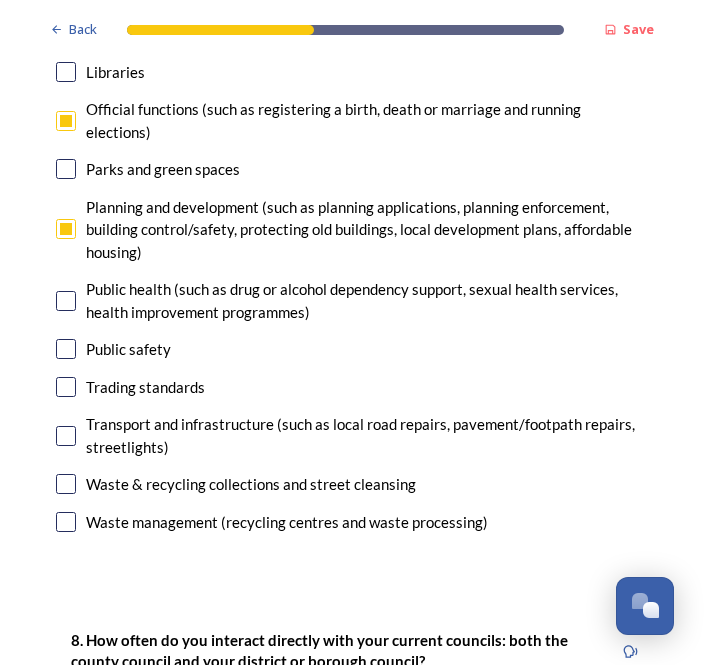 click on "Transport and infrastructure (such as local road repairs, pavement/footpath repairs, streetlights)" at bounding box center (352, 435) 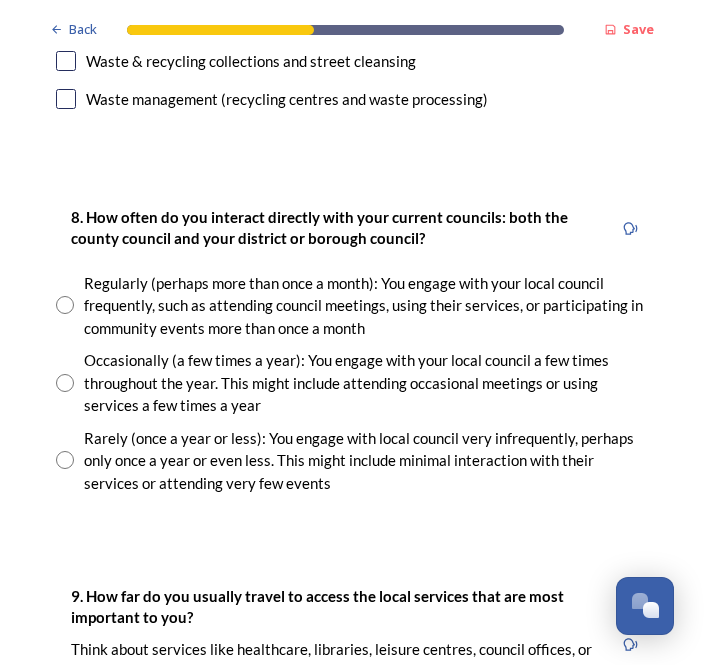 scroll, scrollTop: 1099, scrollLeft: 0, axis: vertical 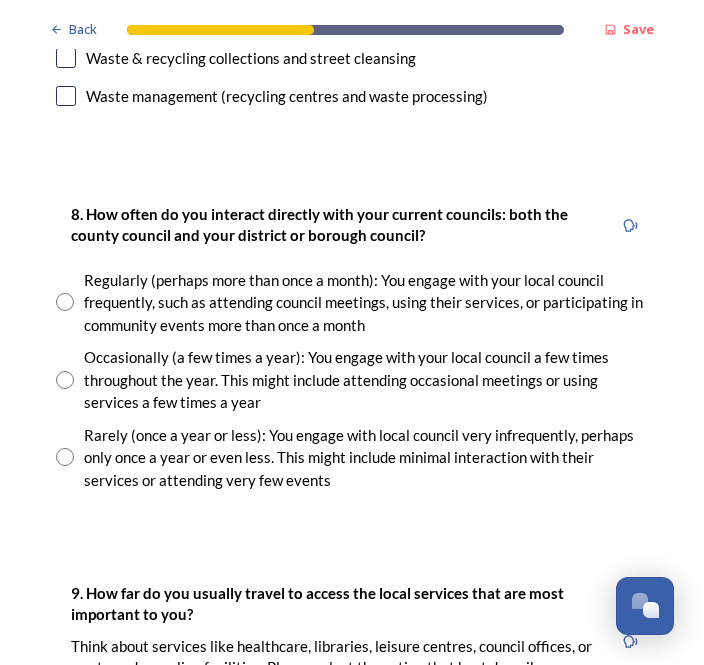 click on "Rarely (once a year or less): You engage with local council very infrequently, perhaps only once a year or even less. This might include minimal interaction with their services or attending very few events" at bounding box center (366, 458) 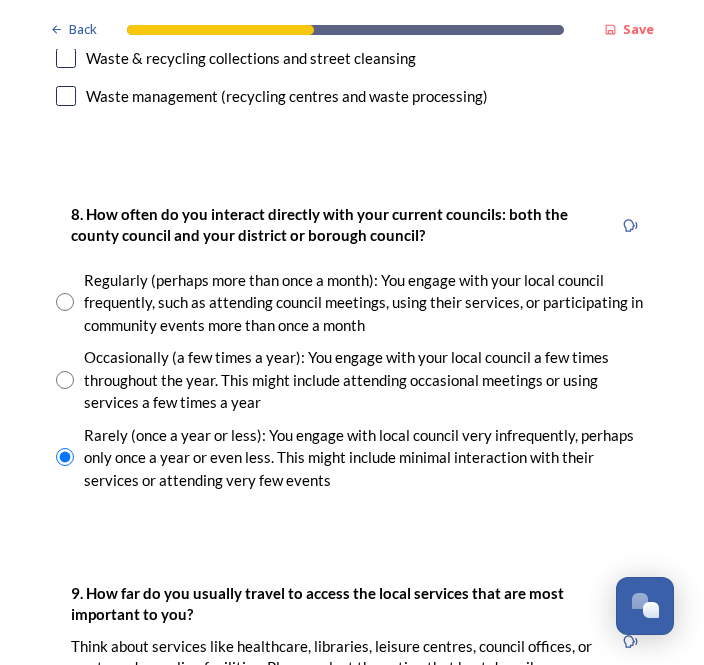 click on "Occasionally (a few times a year): You engage with your local council a few times throughout the year. This might include attending occasional meetings or using services a few times a year" at bounding box center (352, 380) 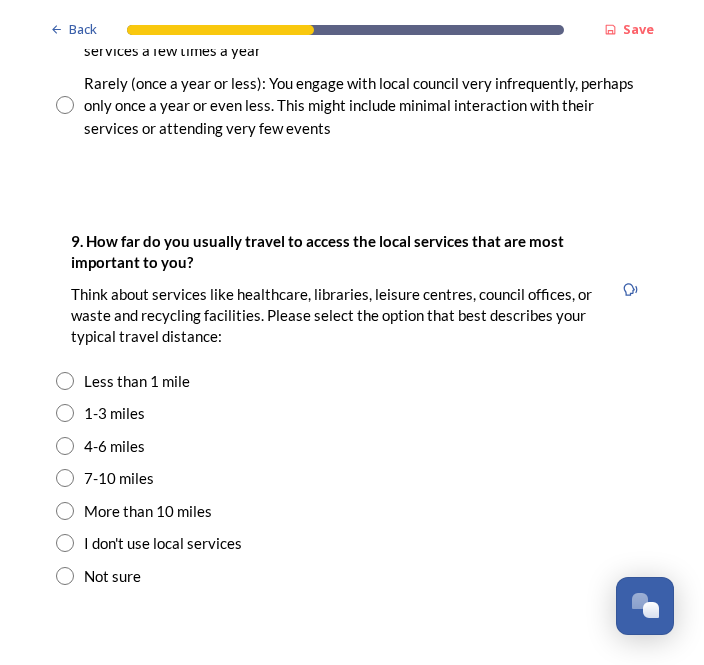scroll, scrollTop: 1454, scrollLeft: 0, axis: vertical 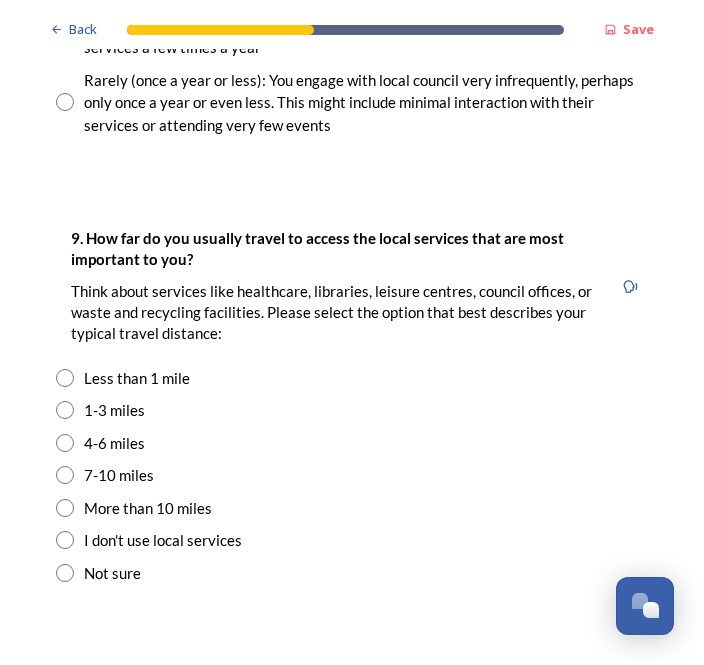 click at bounding box center (65, 443) 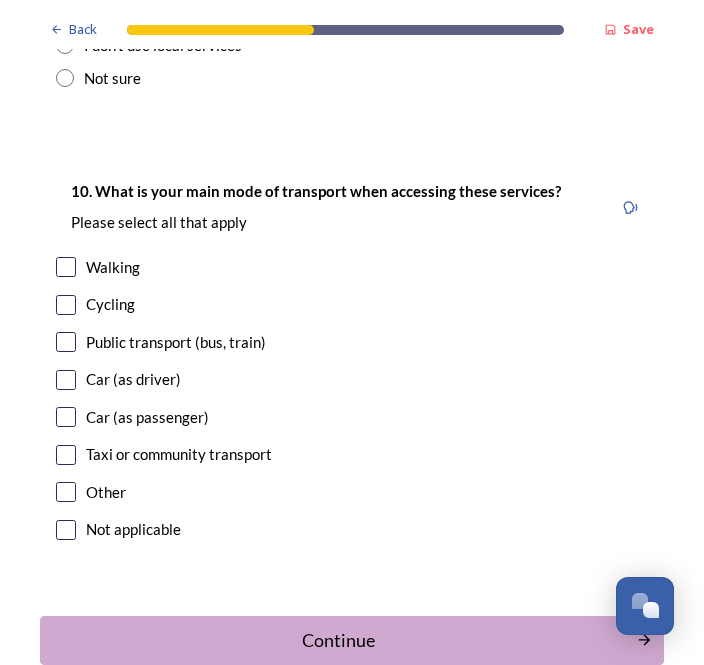scroll, scrollTop: 1948, scrollLeft: 0, axis: vertical 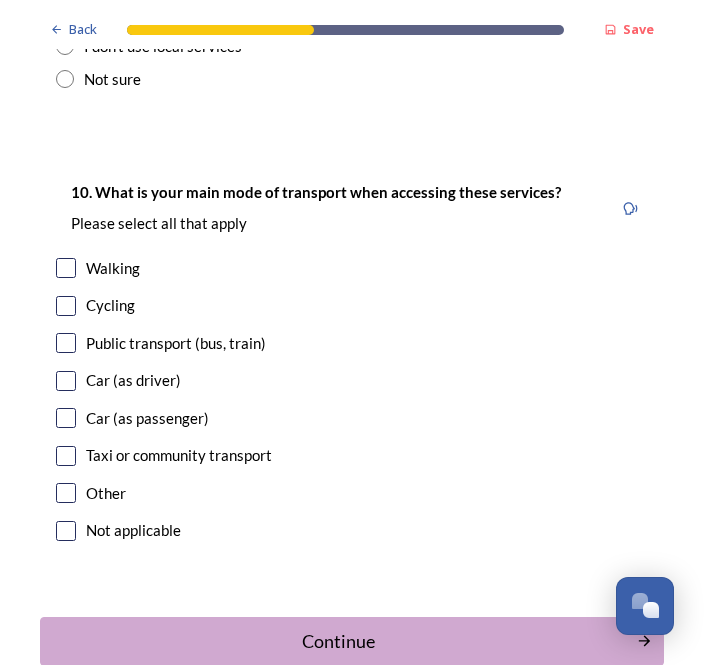 click at bounding box center (66, 418) 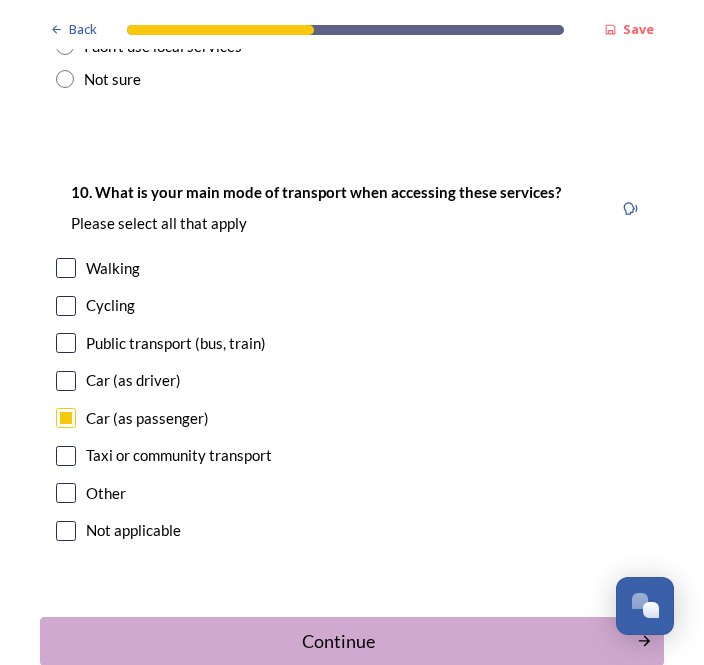 click on "Continue" at bounding box center (338, 641) 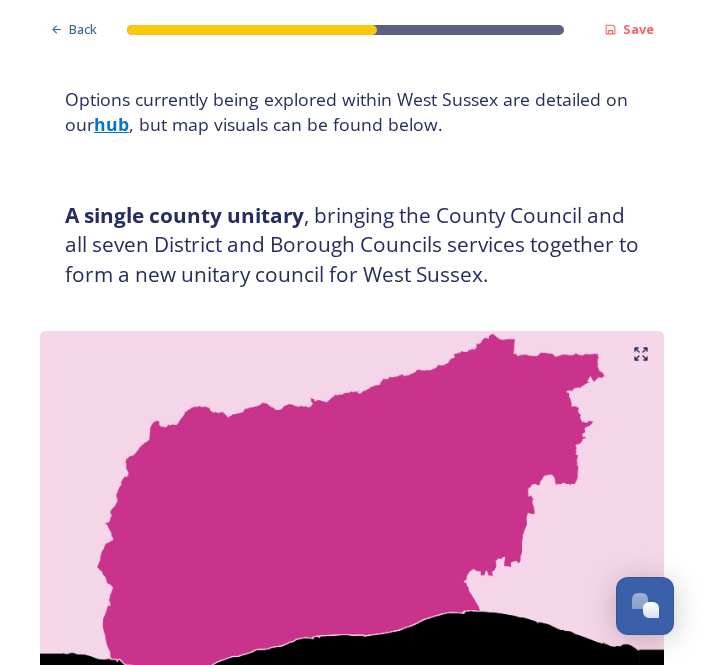 scroll, scrollTop: 282, scrollLeft: 0, axis: vertical 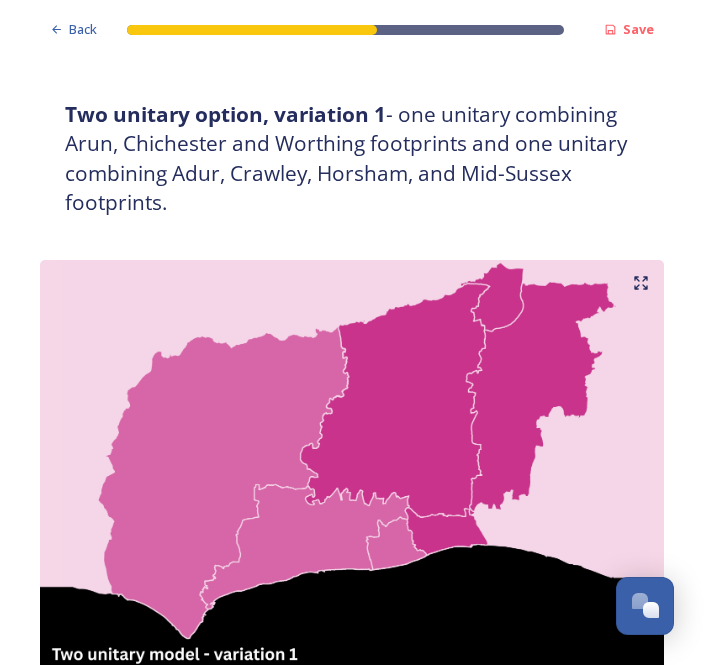 click at bounding box center [352, 480] 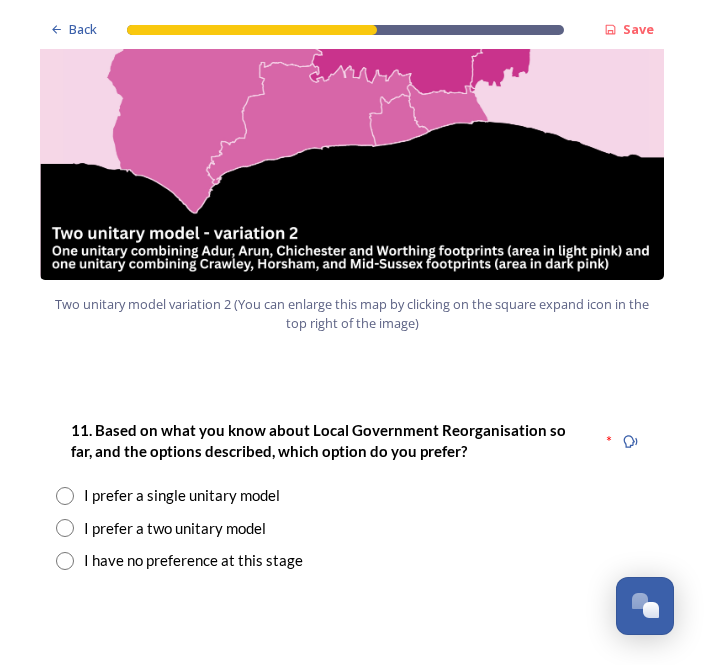 scroll, scrollTop: 2247, scrollLeft: 0, axis: vertical 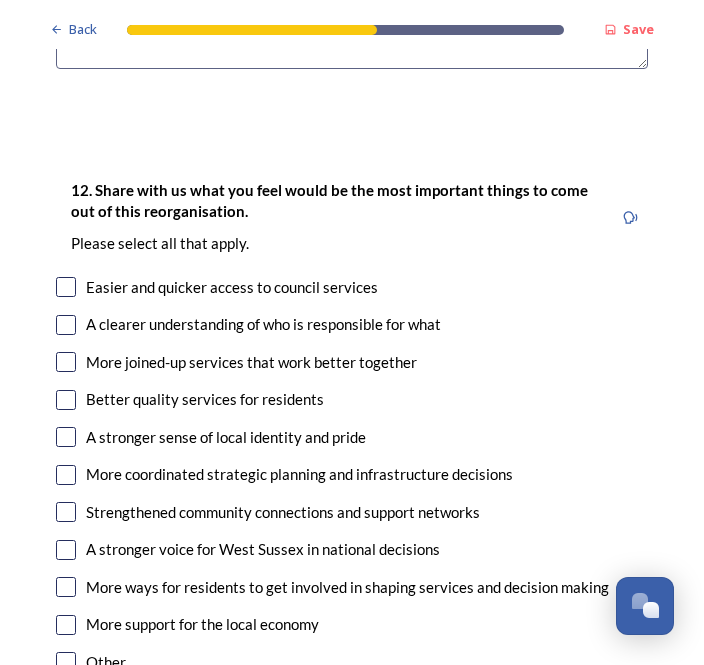 click at bounding box center [66, 325] 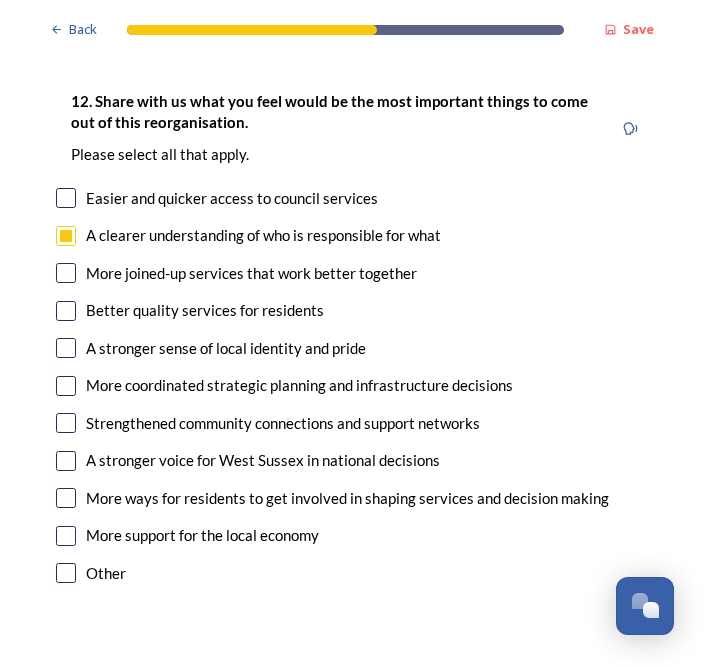 scroll, scrollTop: 3251, scrollLeft: 0, axis: vertical 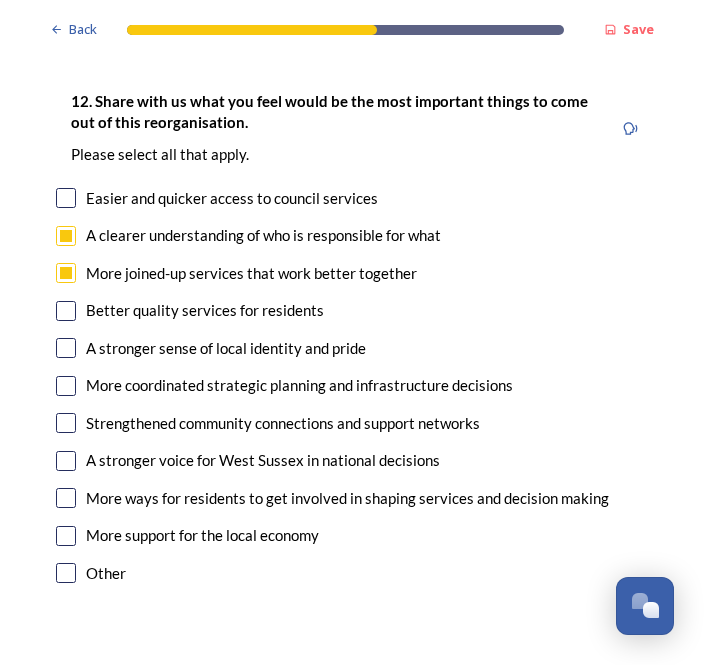 click on "12. Share with us what you feel would be the most important things to come out of this reorganisation. Please select all that apply. Easier and quicker access to council services A clearer understanding of who is responsible for what More joined-up services that work better together Better quality services for residents A stronger sense of local identity and pride More coordinated strategic planning and infrastructure decisions  Strengthened community connections and support networks A stronger voice for West Sussex in national decisions More ways for residents to get involved in shaping services and decision making More support for the local economy Other" at bounding box center (352, 339) 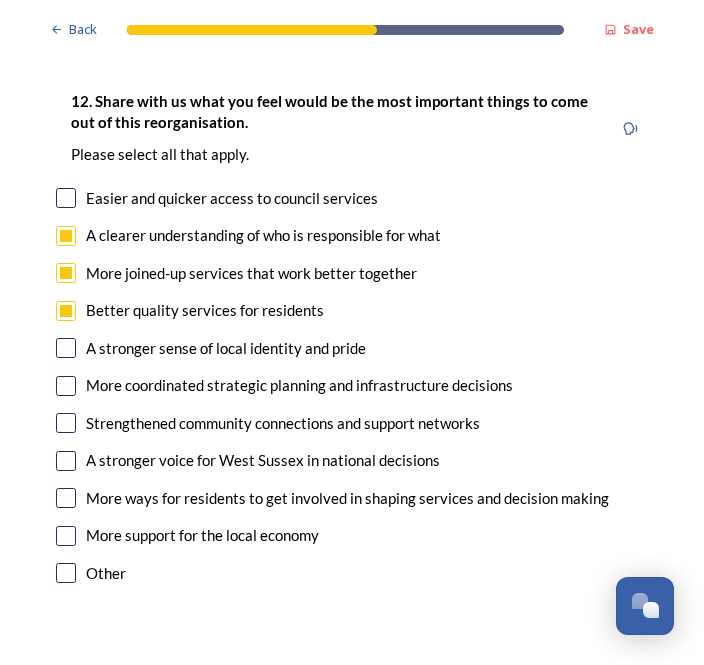 click at bounding box center [66, 348] 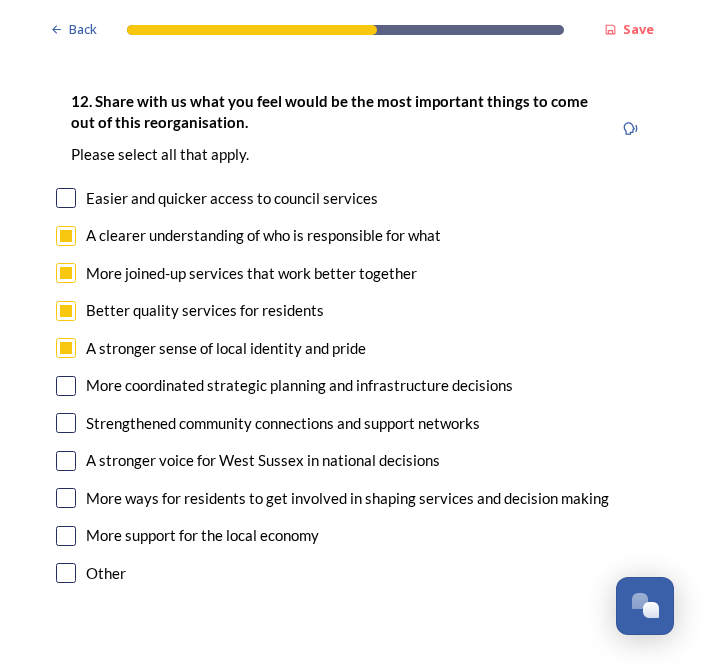 click at bounding box center (66, 386) 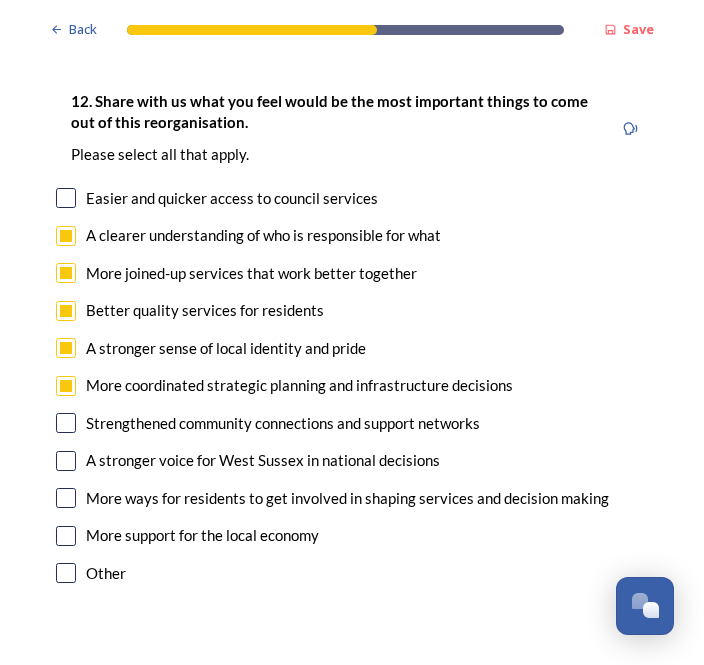 click at bounding box center (66, 461) 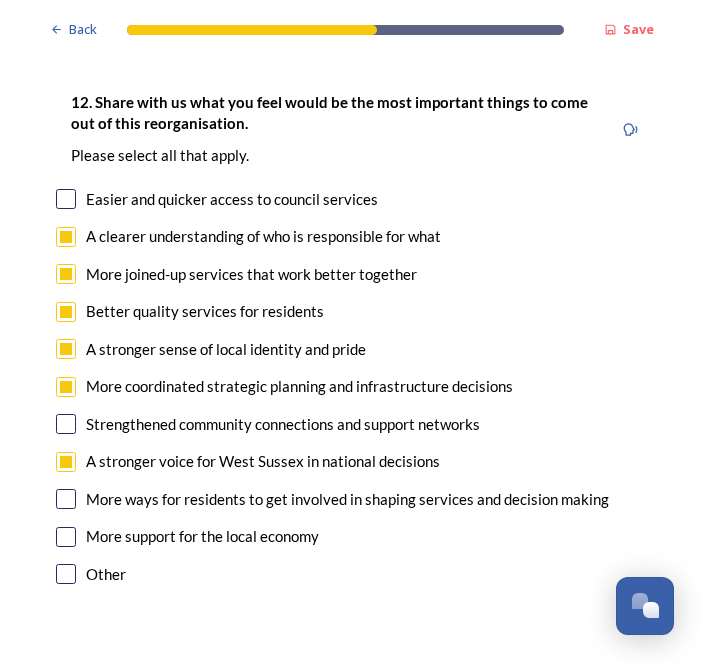 scroll, scrollTop: 3248, scrollLeft: 0, axis: vertical 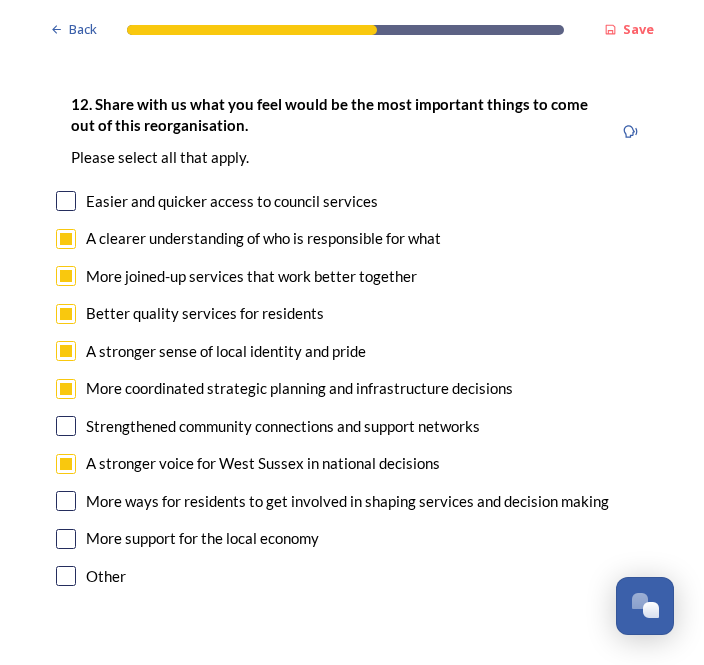 click at bounding box center [66, 501] 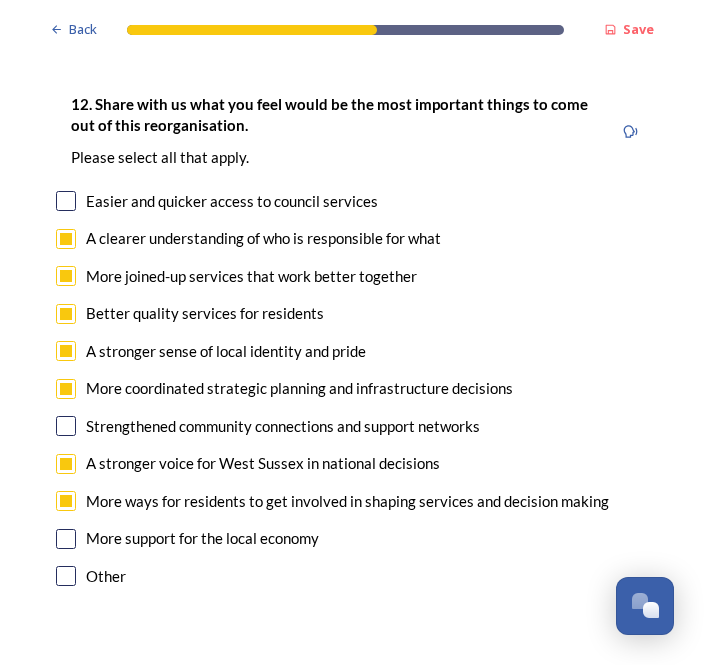 click at bounding box center [66, 539] 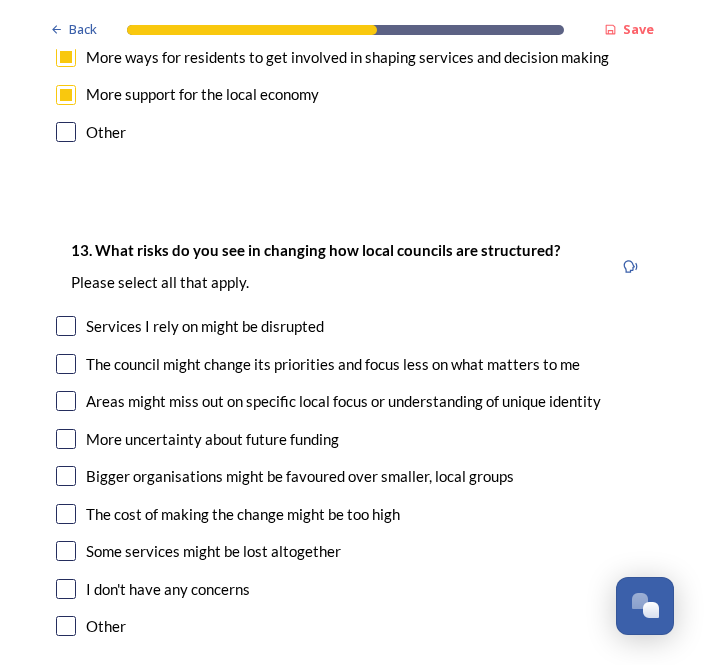 scroll, scrollTop: 3692, scrollLeft: 0, axis: vertical 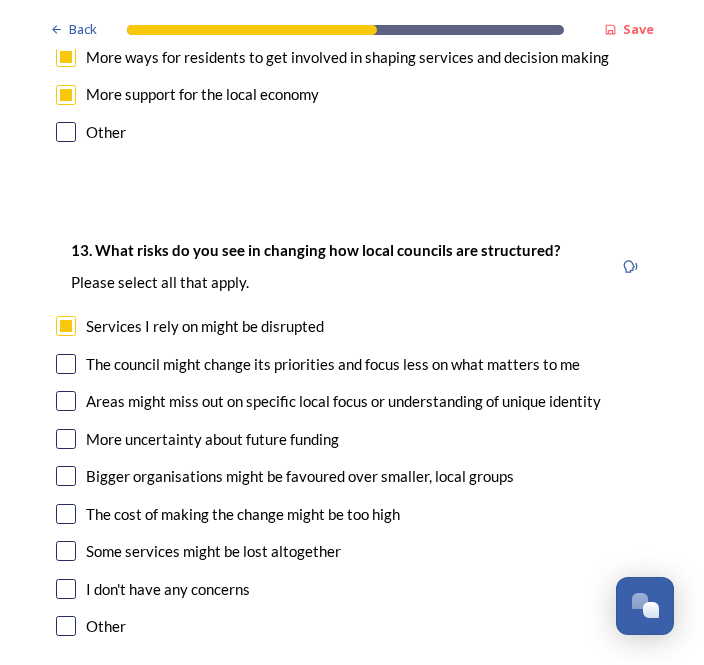 checkbox on "true" 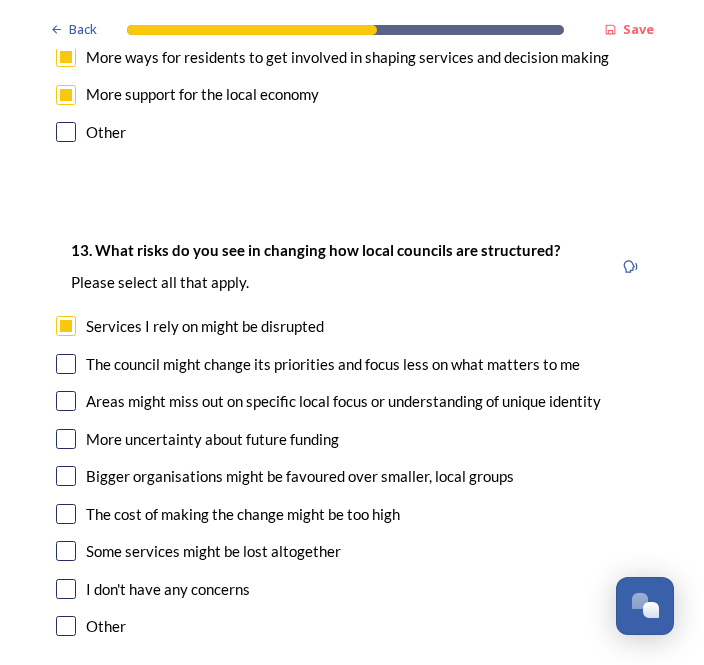 click at bounding box center (66, 364) 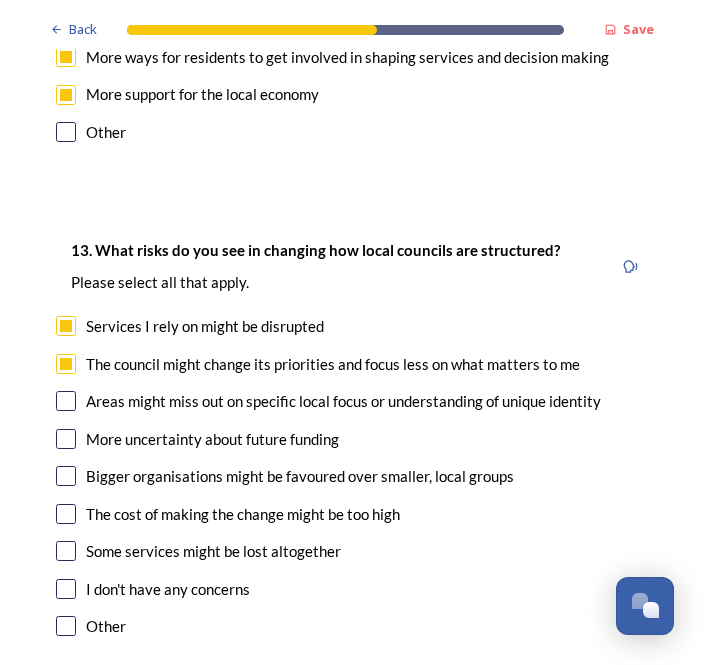 click at bounding box center [66, 439] 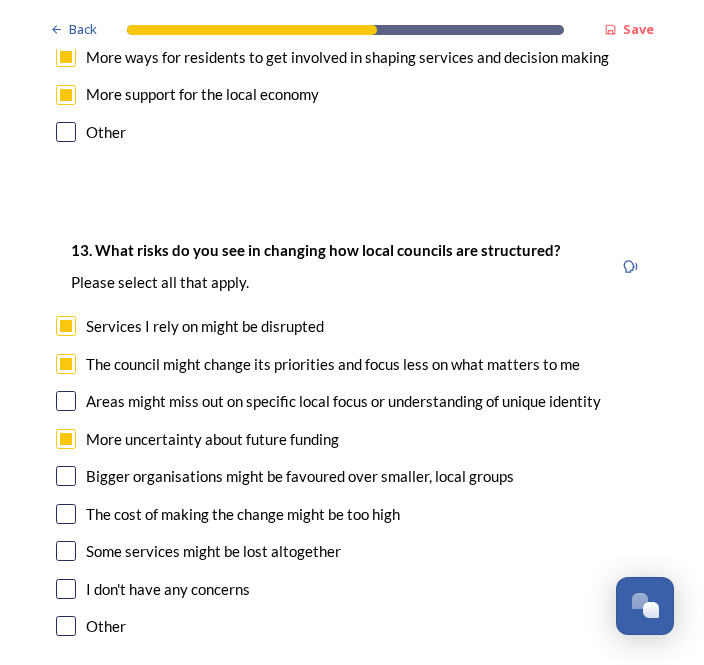 click at bounding box center (66, 476) 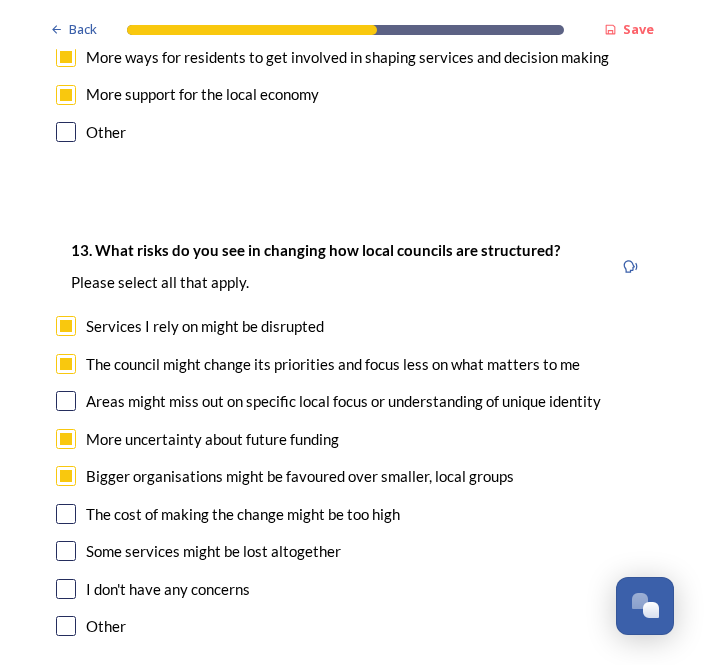 click at bounding box center (66, 514) 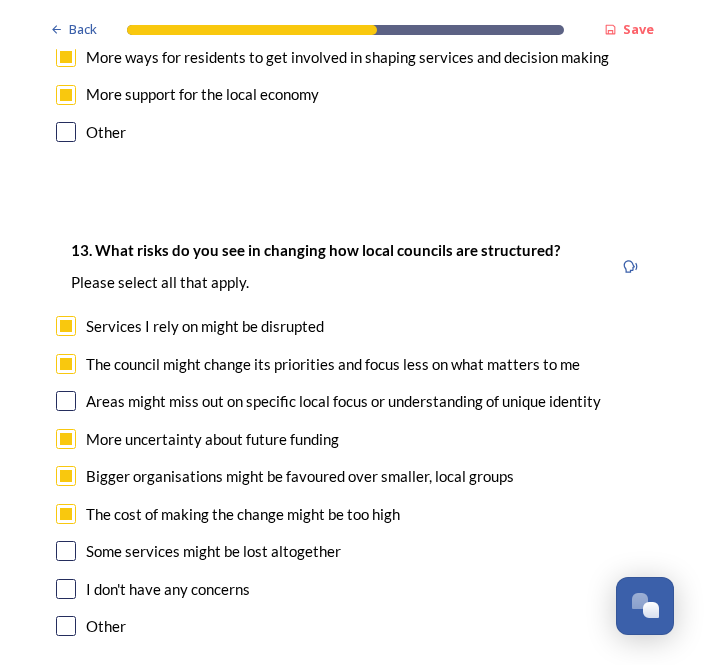 click at bounding box center [66, 551] 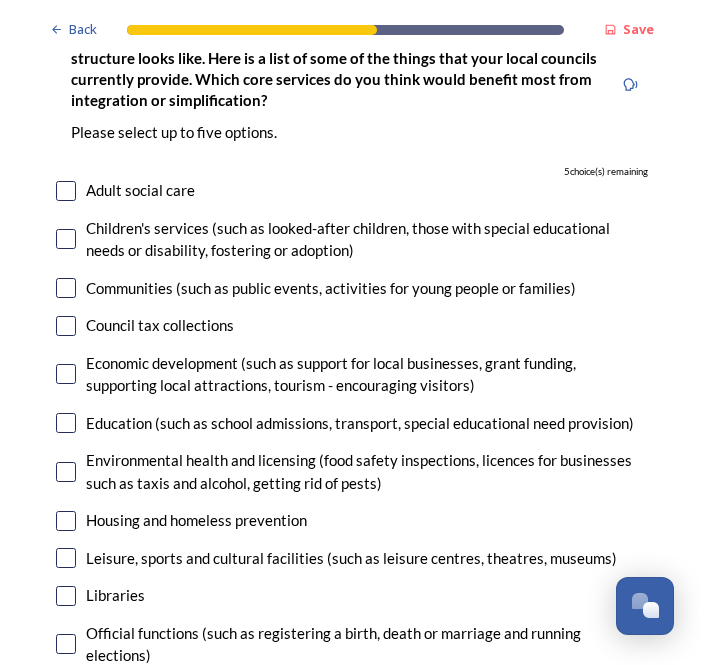 scroll, scrollTop: 4399, scrollLeft: 0, axis: vertical 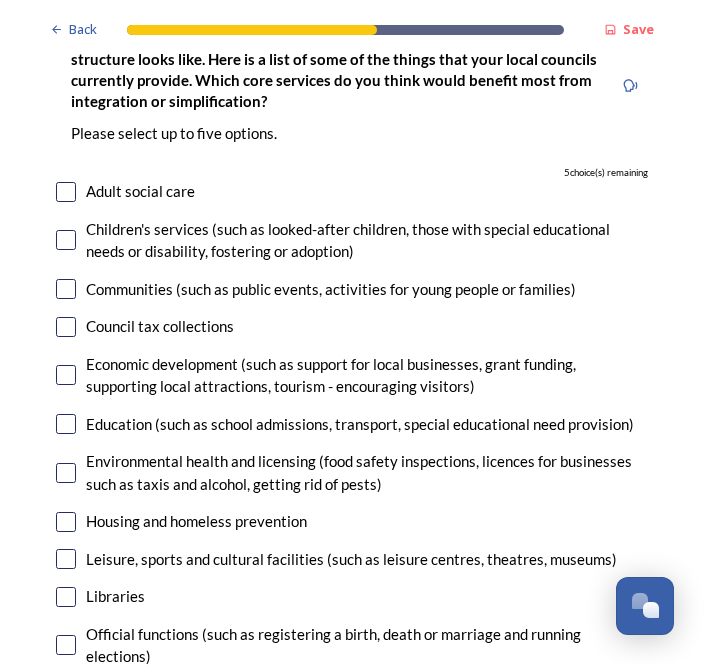 click at bounding box center [66, 240] 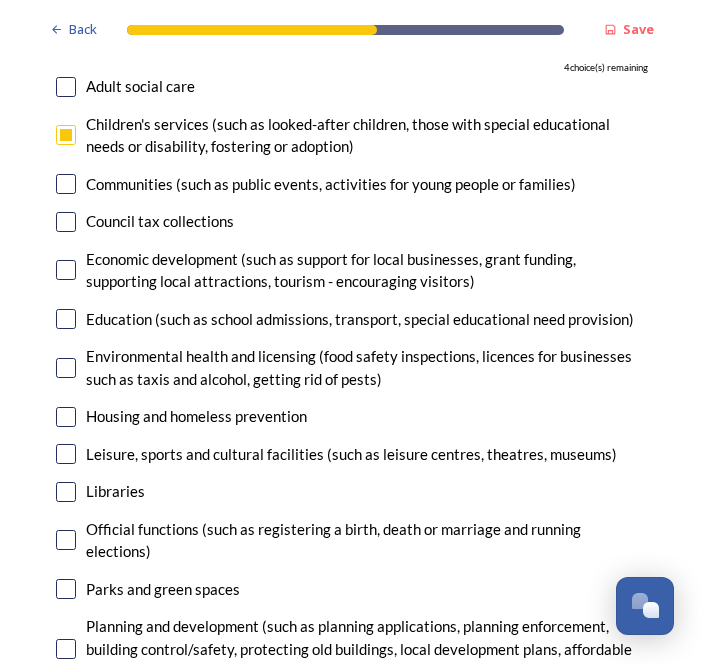 scroll, scrollTop: 4504, scrollLeft: 0, axis: vertical 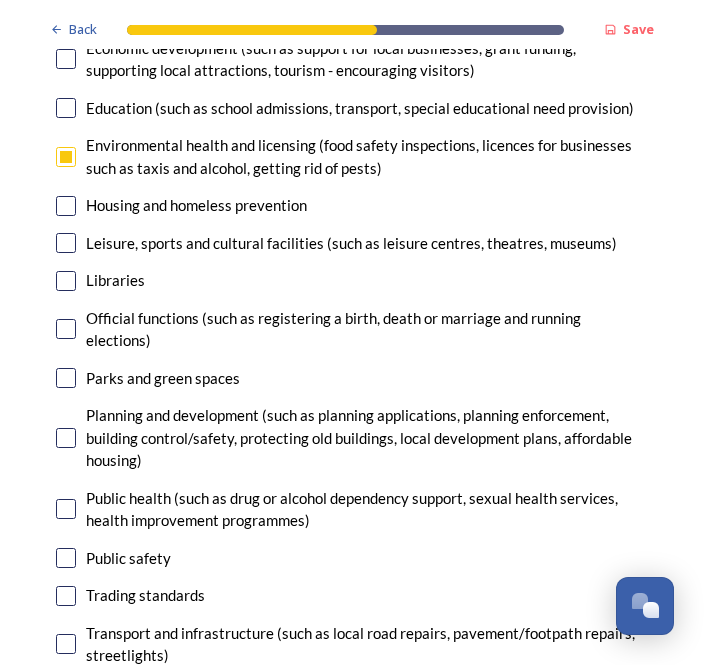 click at bounding box center [66, 438] 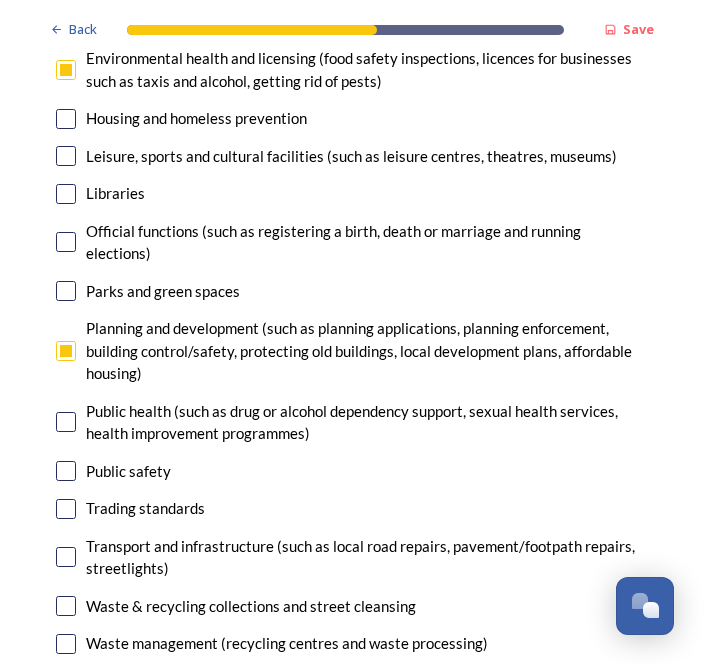 scroll, scrollTop: 4812, scrollLeft: 0, axis: vertical 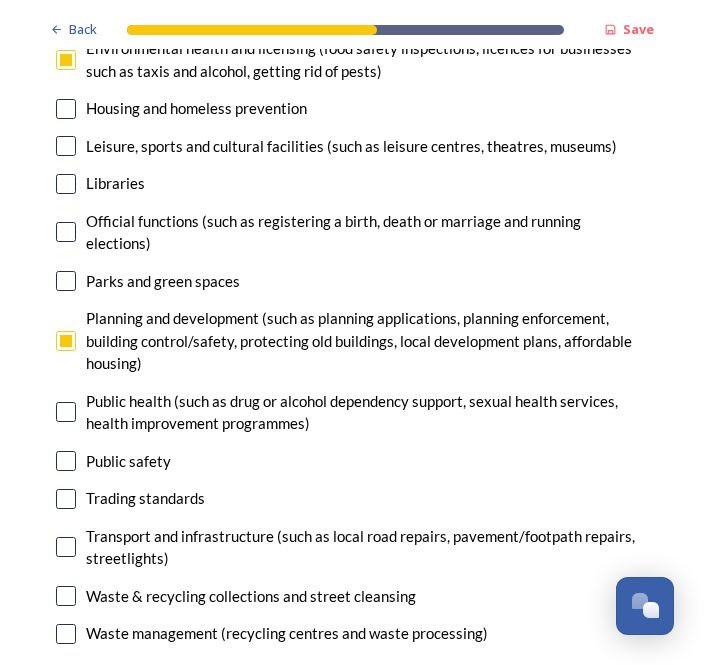 click at bounding box center (66, 547) 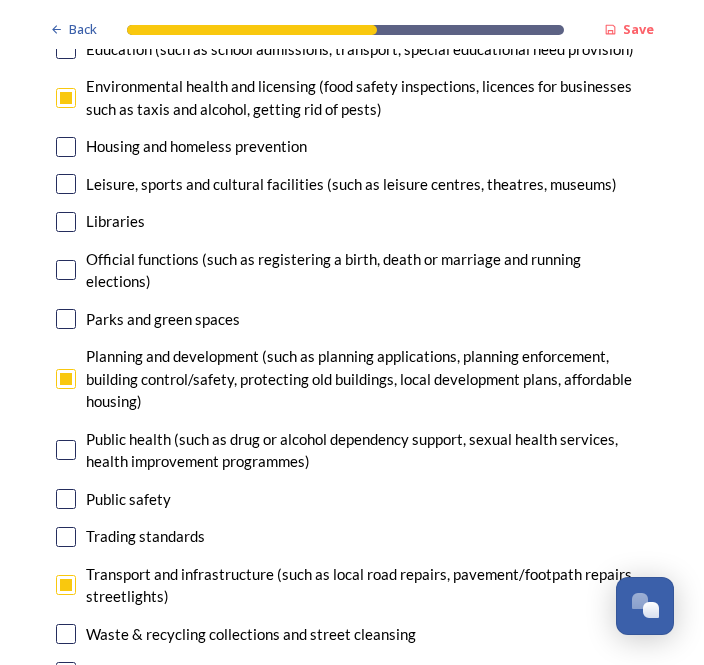 scroll, scrollTop: 4774, scrollLeft: 0, axis: vertical 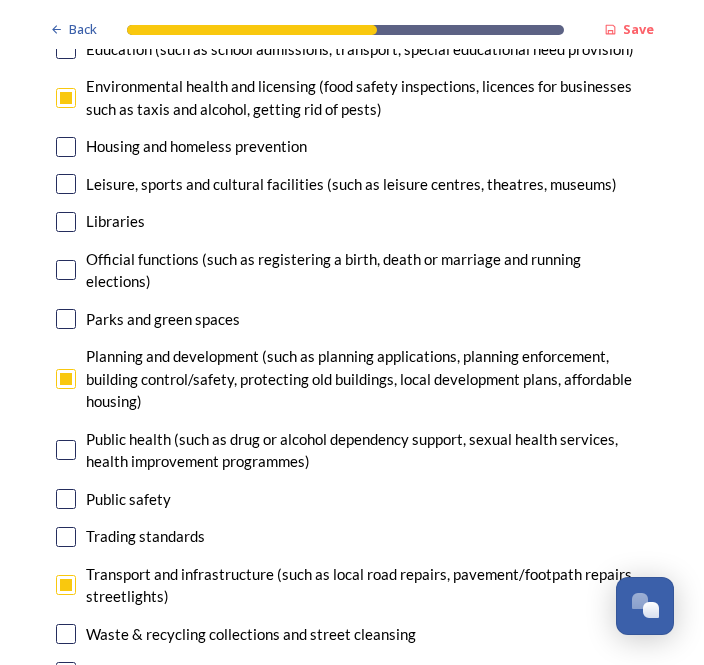 click at bounding box center [66, 450] 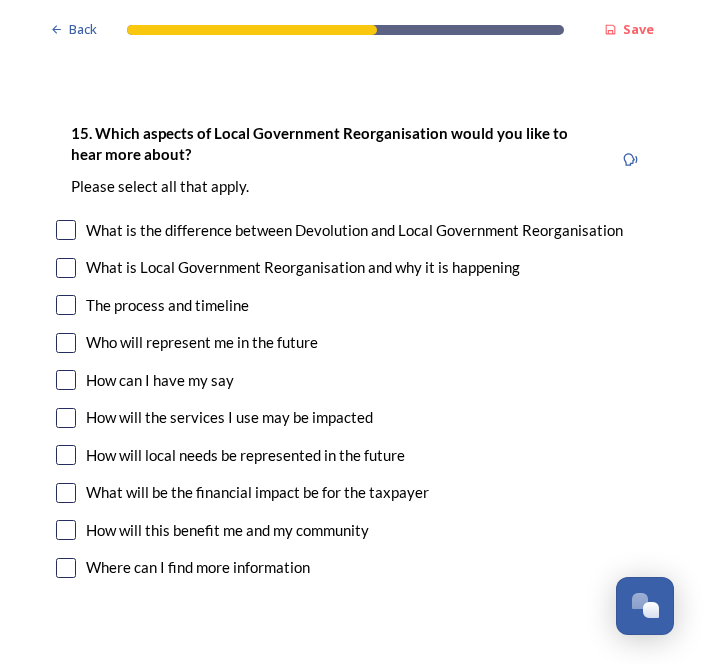 scroll, scrollTop: 5433, scrollLeft: 0, axis: vertical 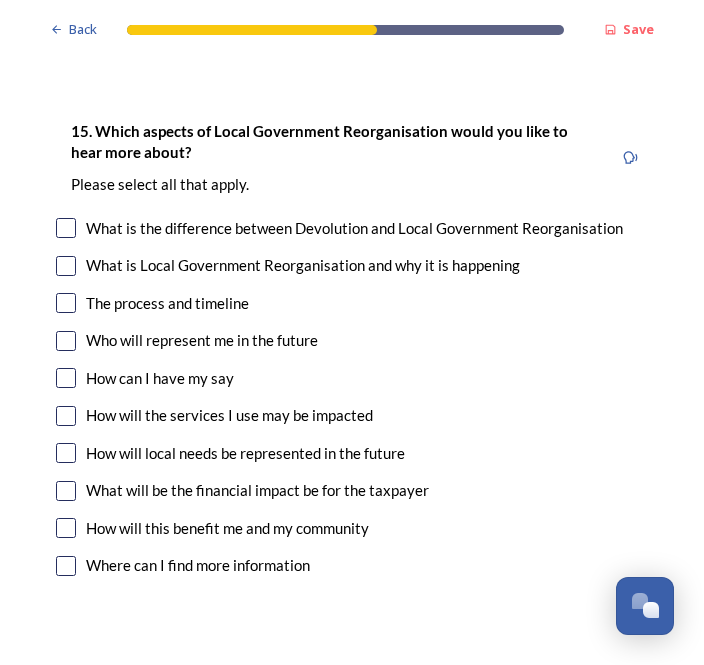 click at bounding box center [66, 341] 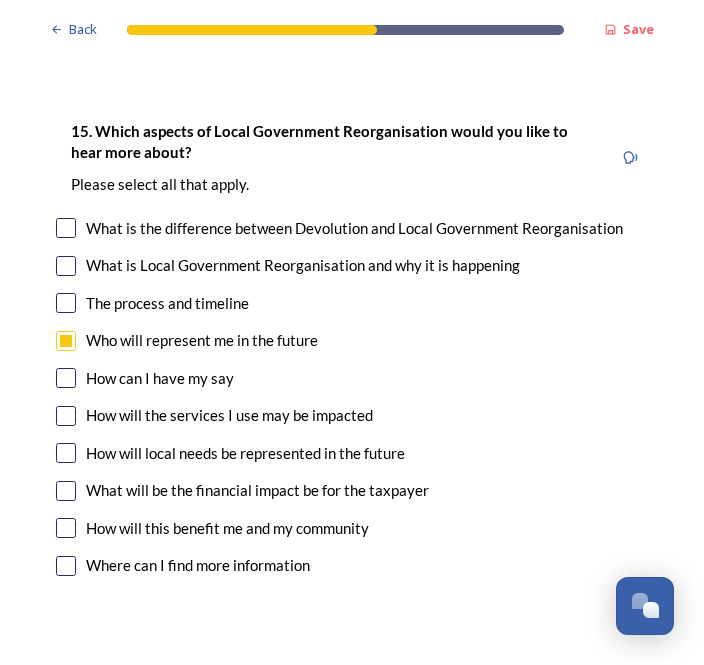 click on "How can I have my say" at bounding box center [352, 378] 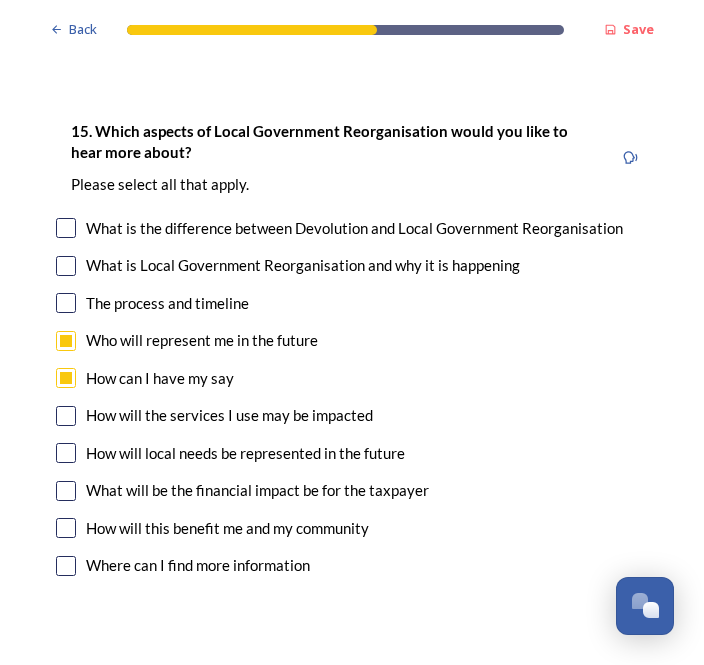 checkbox on "true" 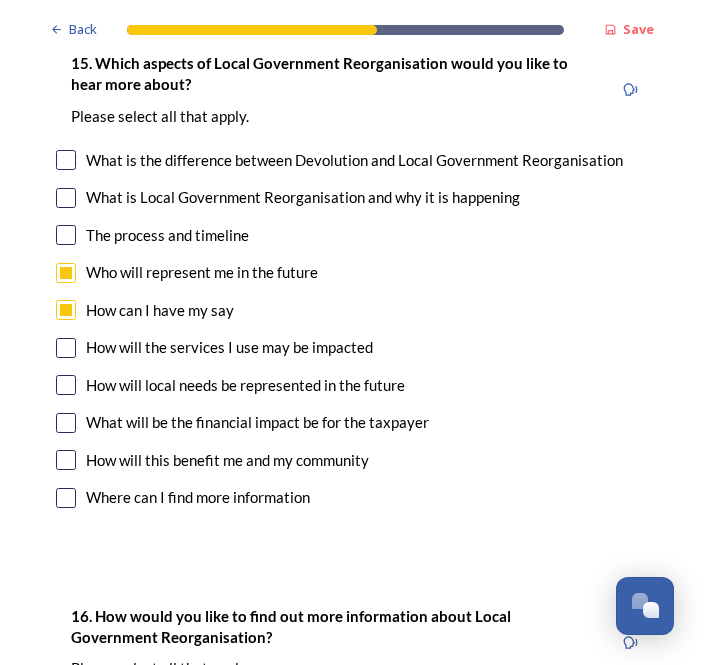 scroll, scrollTop: 5509, scrollLeft: 0, axis: vertical 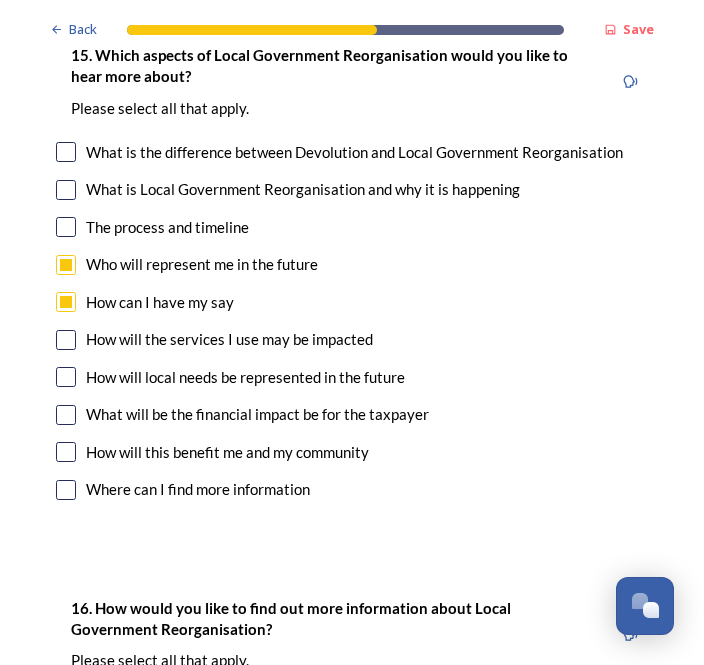 click at bounding box center [66, 340] 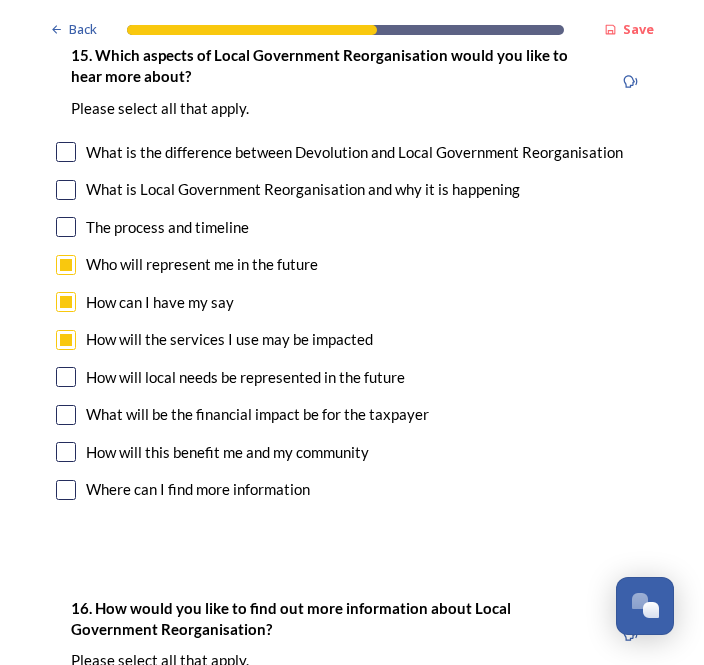 click at bounding box center [66, 452] 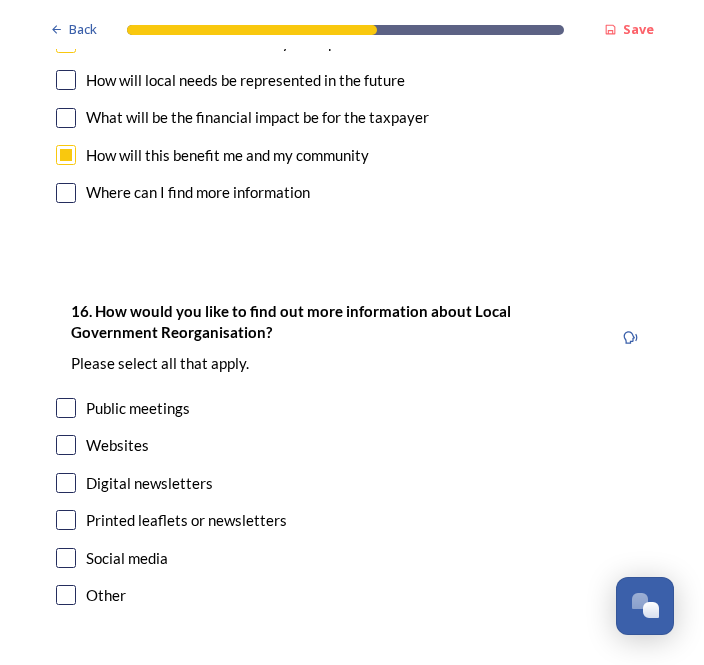 scroll, scrollTop: 5806, scrollLeft: 0, axis: vertical 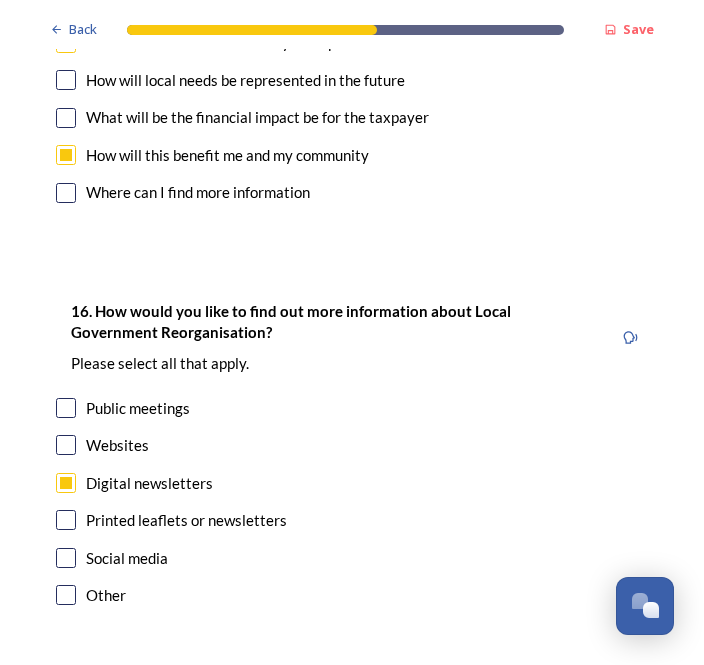 click at bounding box center [66, 445] 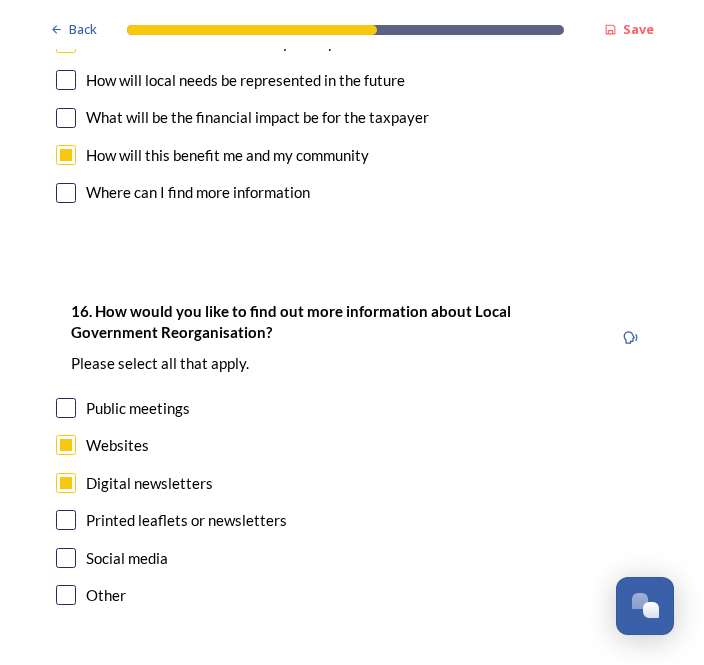 scroll, scrollTop: 5806, scrollLeft: 0, axis: vertical 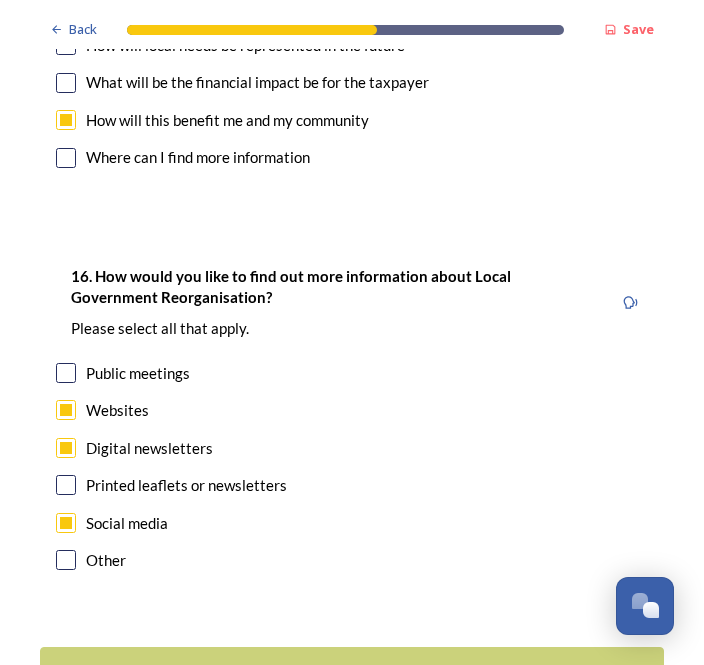 click on "Continue" at bounding box center [338, 671] 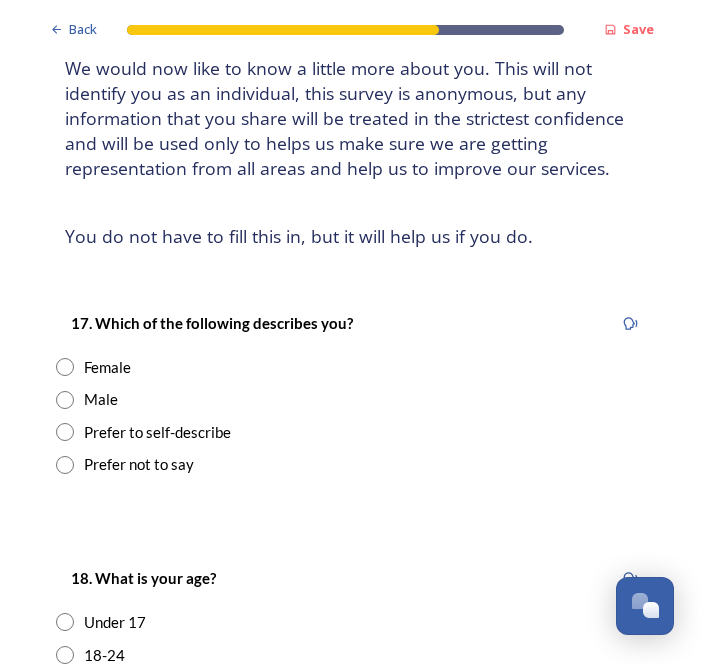 scroll, scrollTop: 141, scrollLeft: 0, axis: vertical 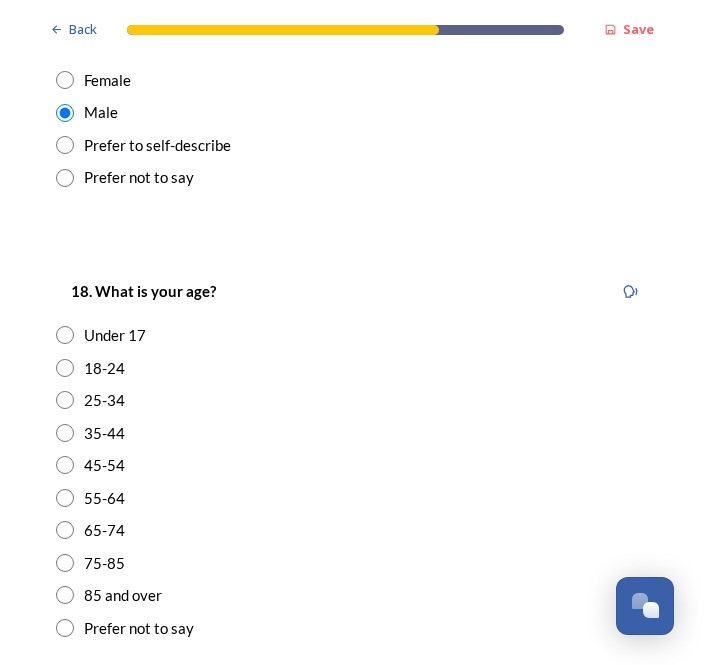 click at bounding box center (65, 563) 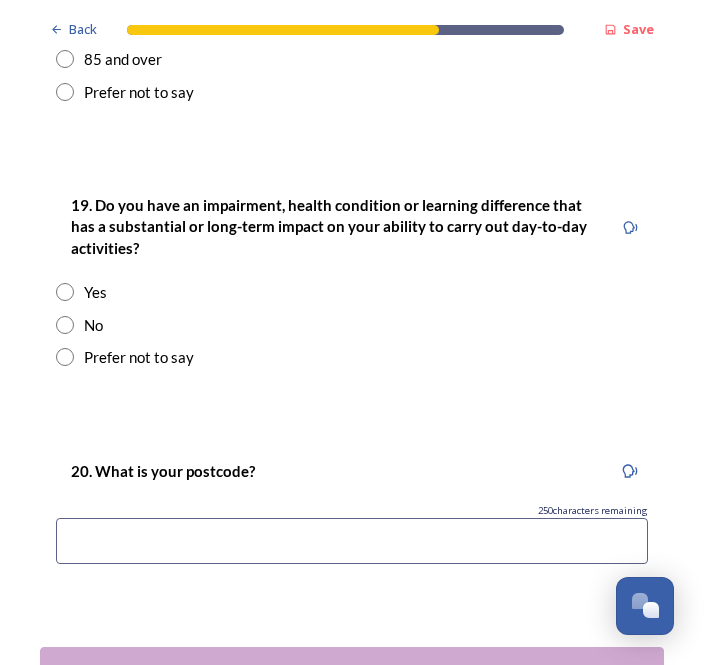 scroll, scrollTop: 964, scrollLeft: 0, axis: vertical 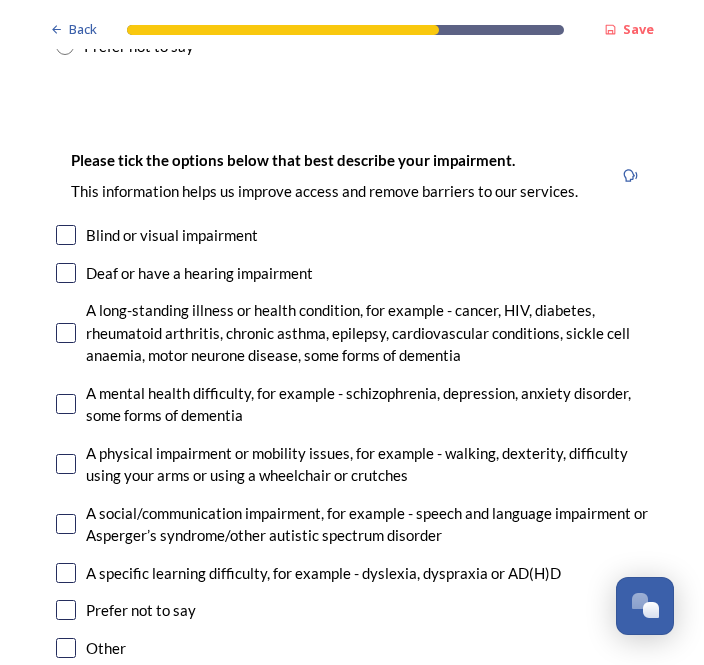 click at bounding box center (66, 333) 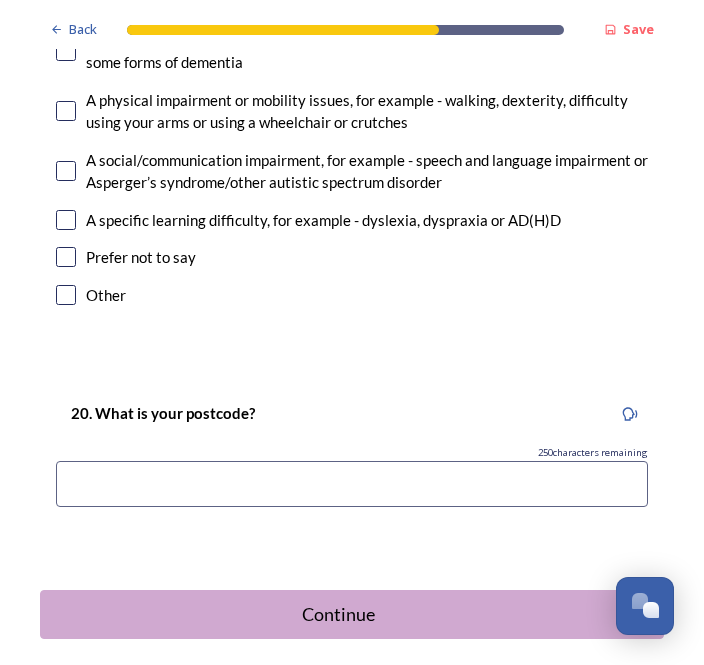 scroll, scrollTop: 1627, scrollLeft: 0, axis: vertical 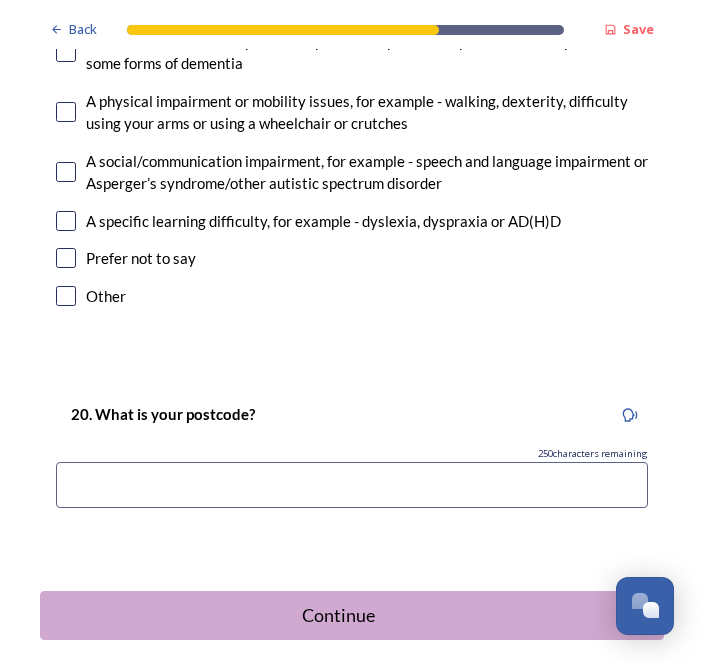 click at bounding box center [352, 485] 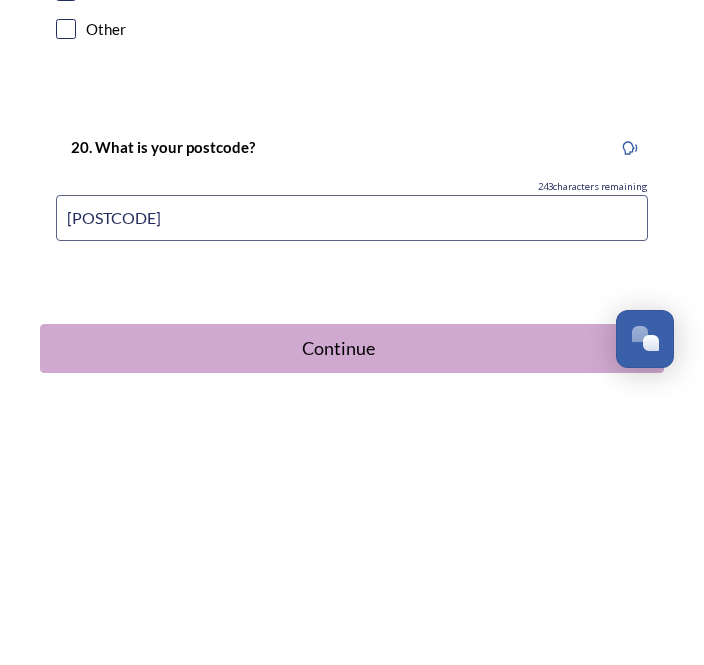 type on "[POSTCODE]" 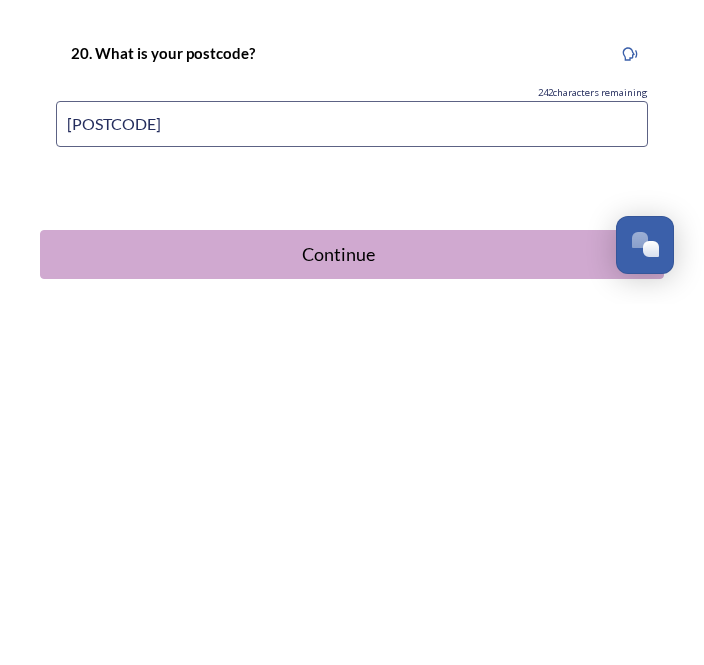 click on "Continue" at bounding box center [338, 615] 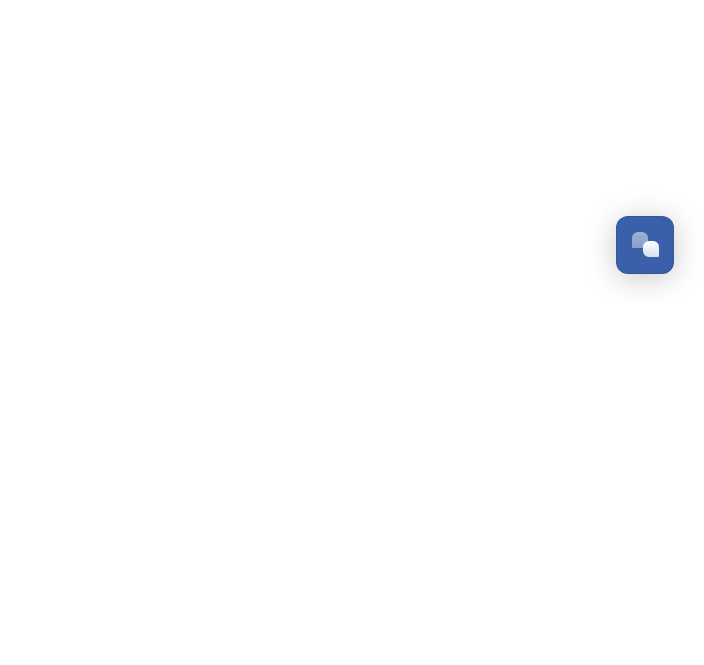 scroll, scrollTop: 0, scrollLeft: 0, axis: both 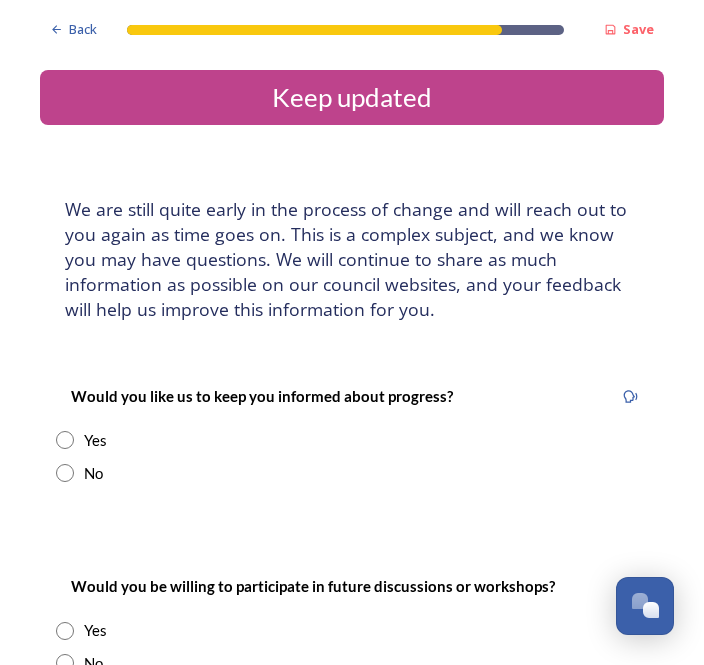 click at bounding box center [65, 440] 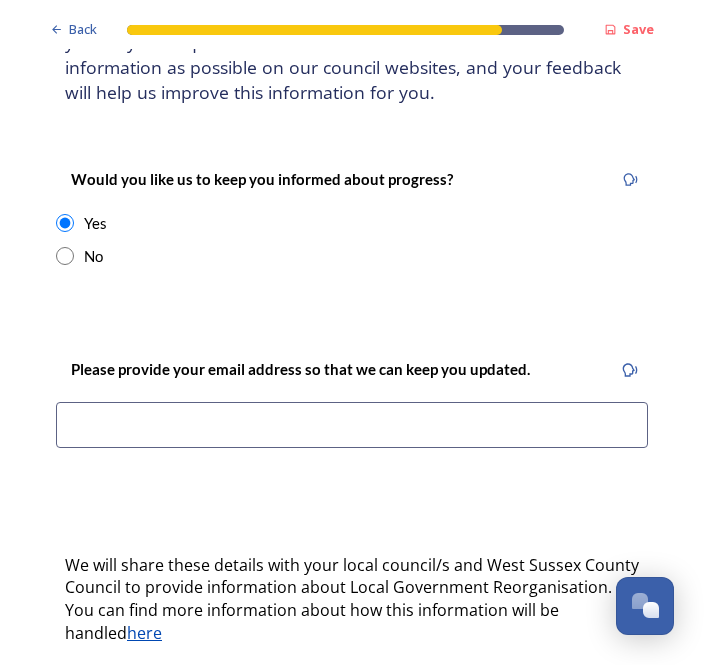 scroll, scrollTop: 213, scrollLeft: 0, axis: vertical 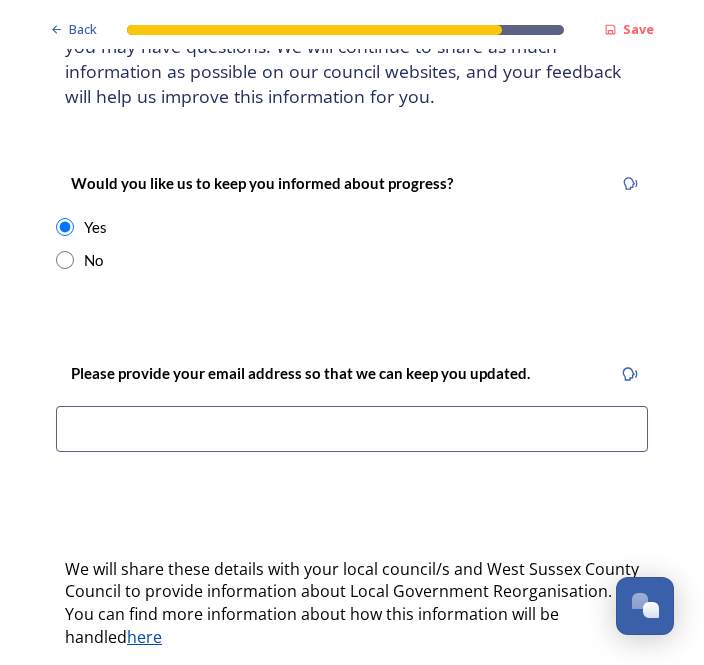 click at bounding box center (352, 429) 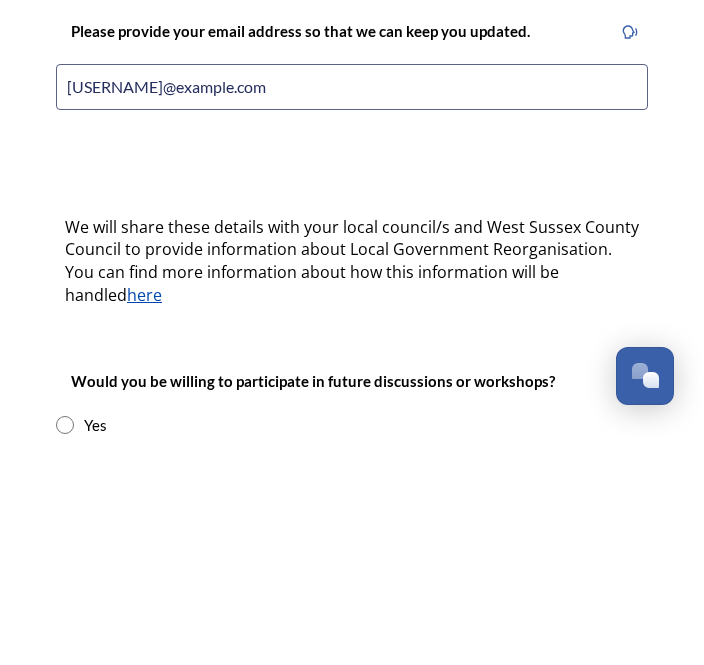 scroll, scrollTop: 329, scrollLeft: 0, axis: vertical 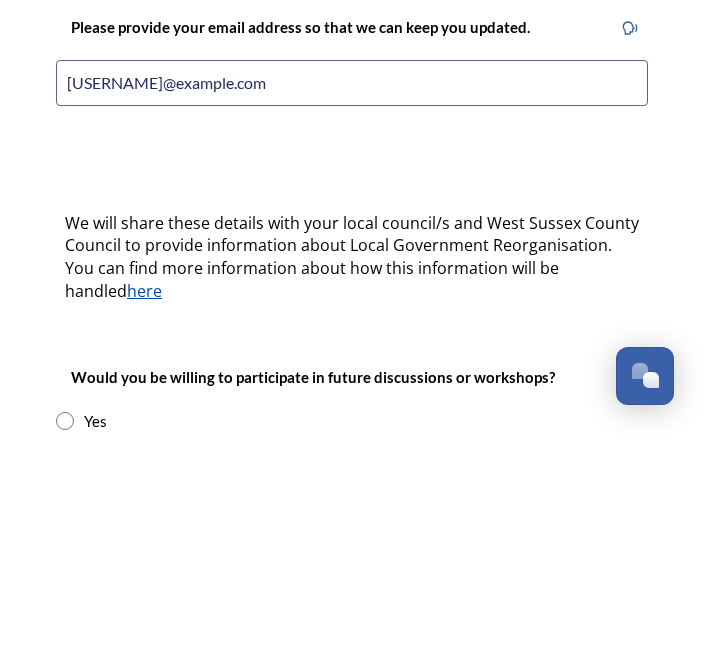 type on "[USERNAME]@example.com" 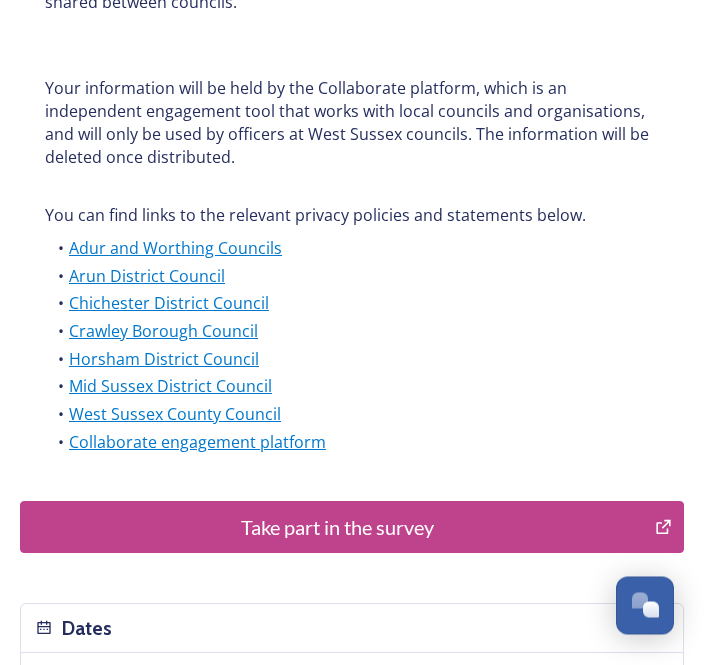 scroll, scrollTop: 1111, scrollLeft: 0, axis: vertical 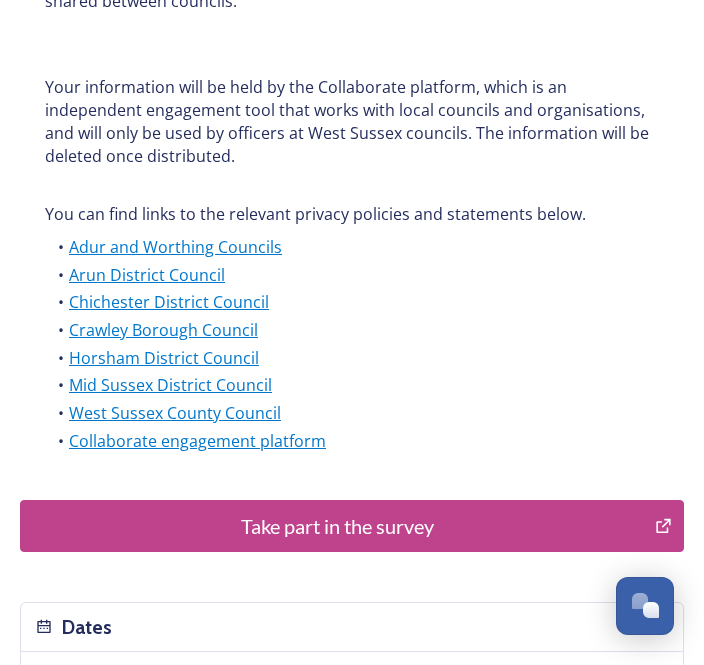 click on "Horsham District Council" at bounding box center [164, 358] 